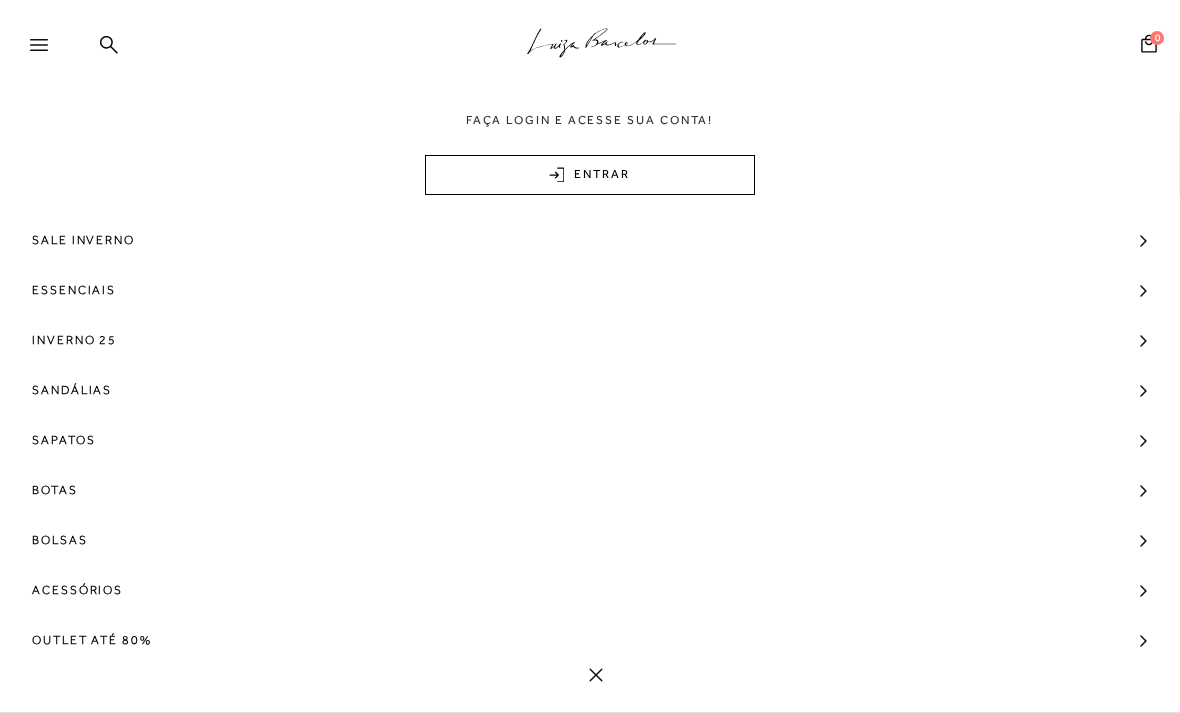 scroll, scrollTop: 0, scrollLeft: 0, axis: both 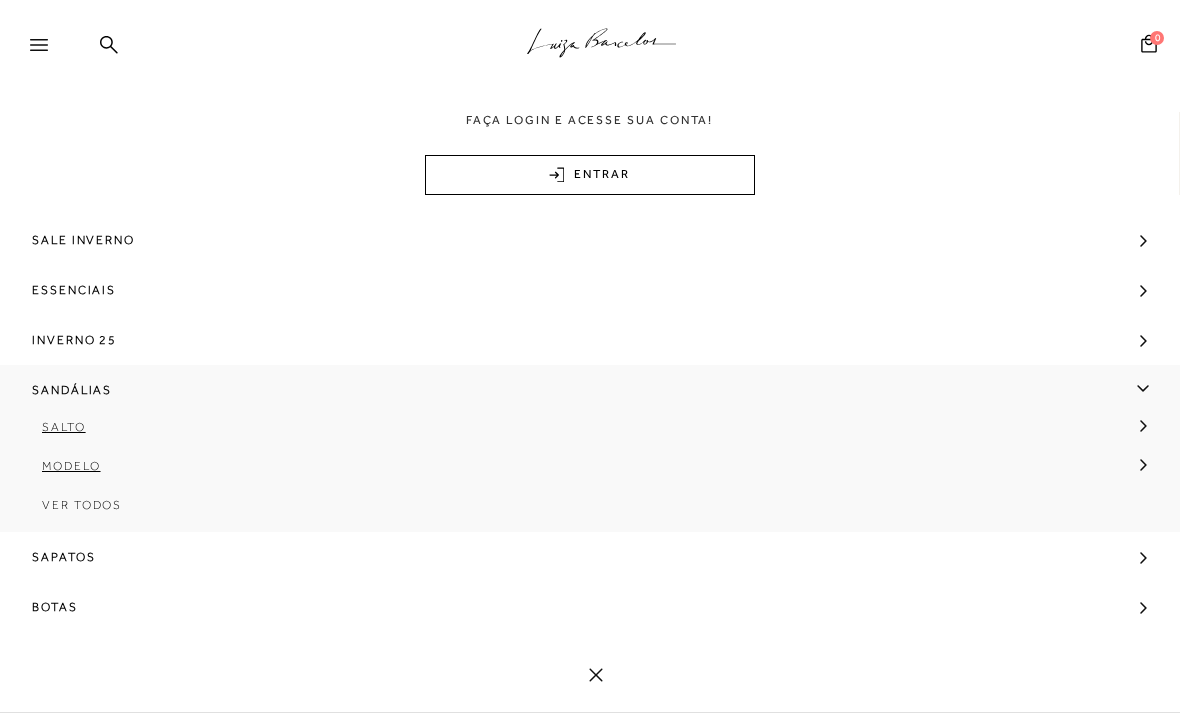 click on ".a{fill-rule:evenodd;stroke:#000!important;stroke-width:0!important;}" at bounding box center [623, 46] 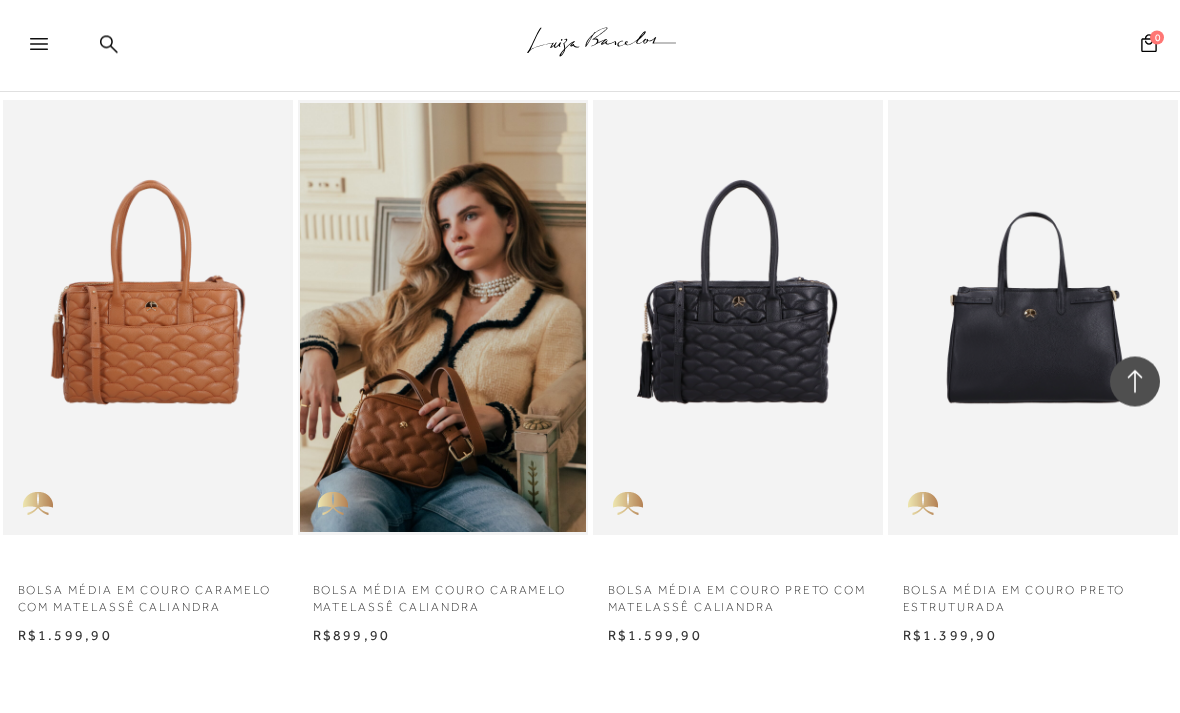 scroll, scrollTop: 1316, scrollLeft: 0, axis: vertical 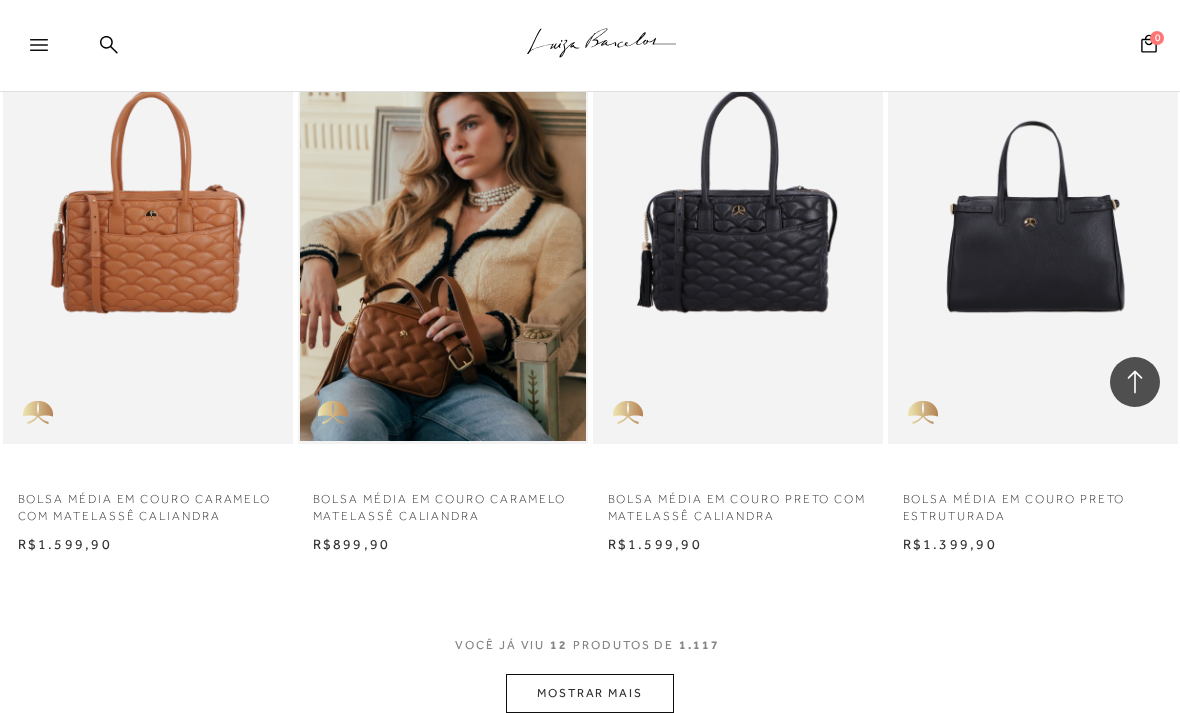 click on "MOSTRAR MAIS" at bounding box center [590, 693] 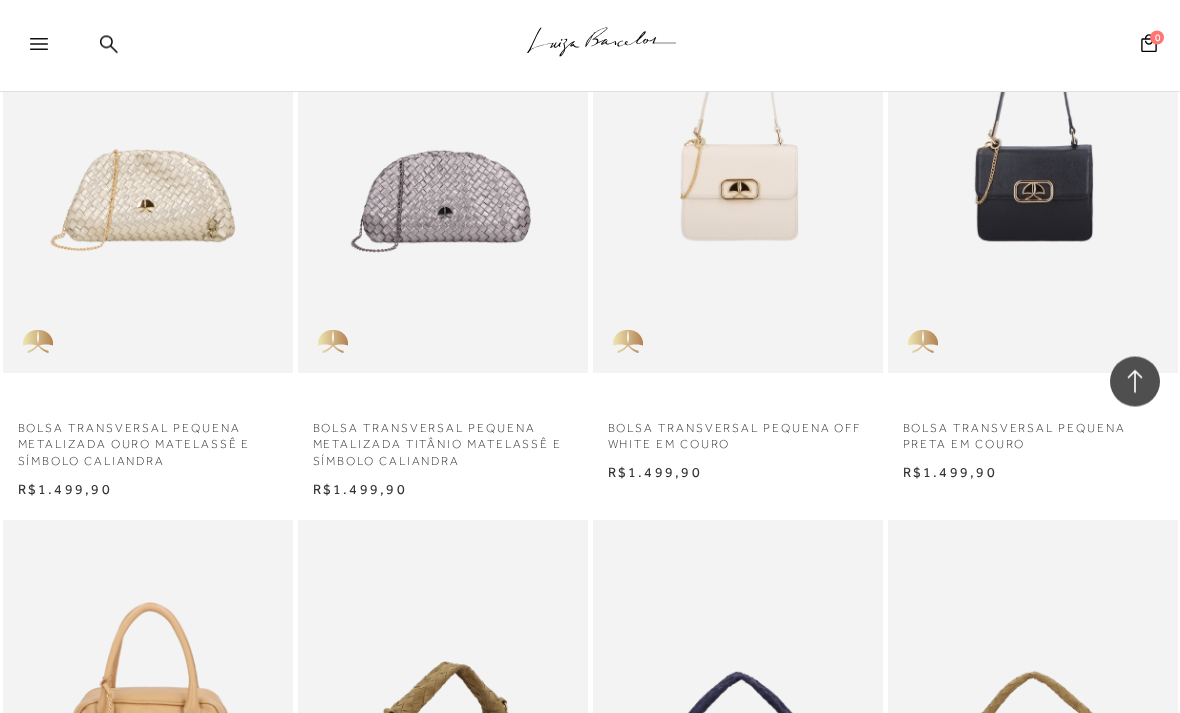 scroll, scrollTop: 2507, scrollLeft: 0, axis: vertical 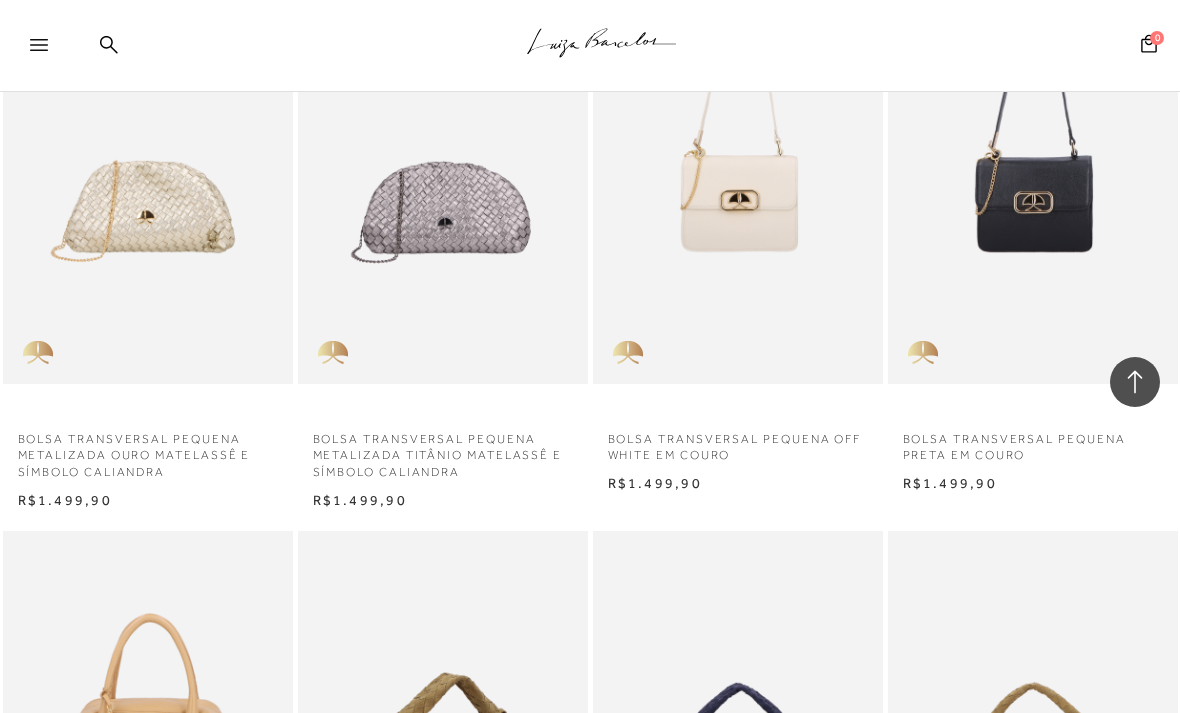 click at bounding box center [39, 45] 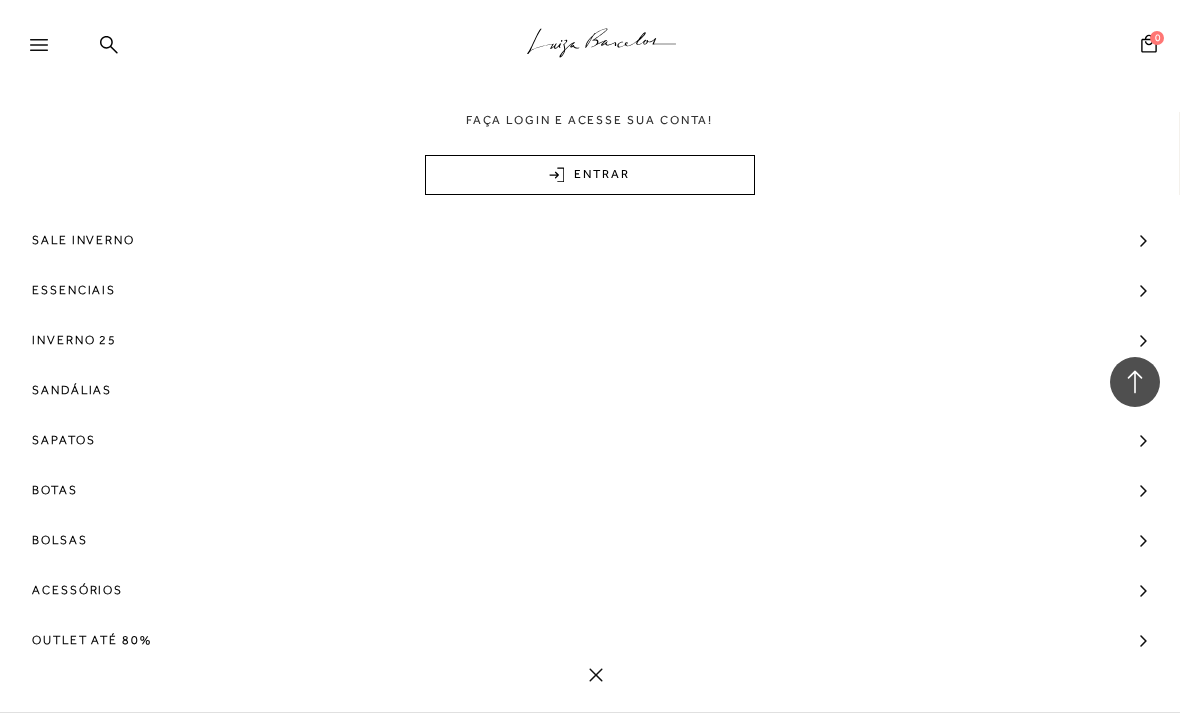 click on "Sandálias" at bounding box center (72, 390) 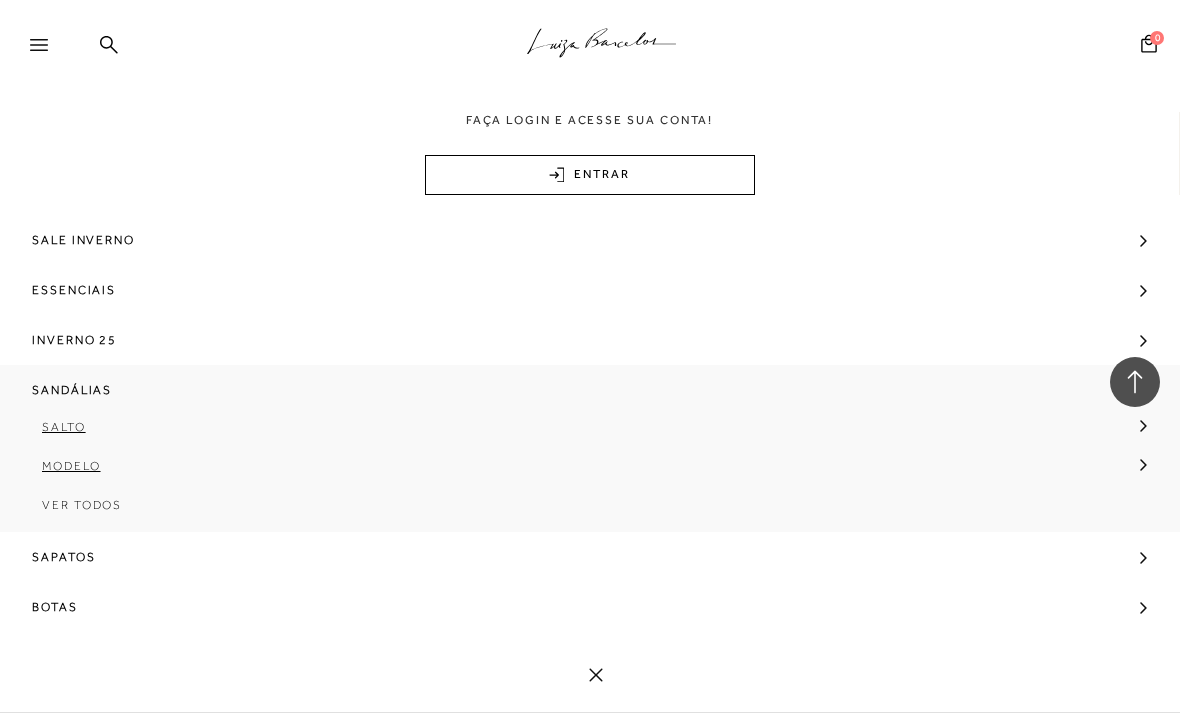 click on "Ver Todos" at bounding box center (590, 512) 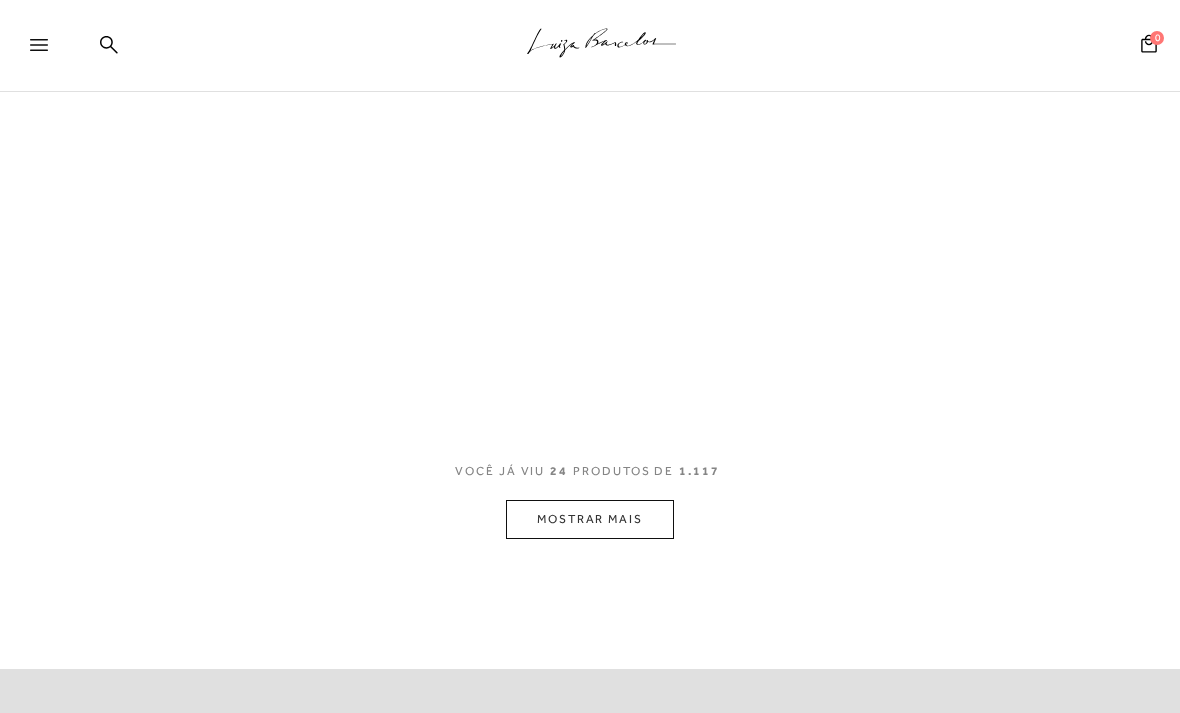scroll, scrollTop: 0, scrollLeft: 0, axis: both 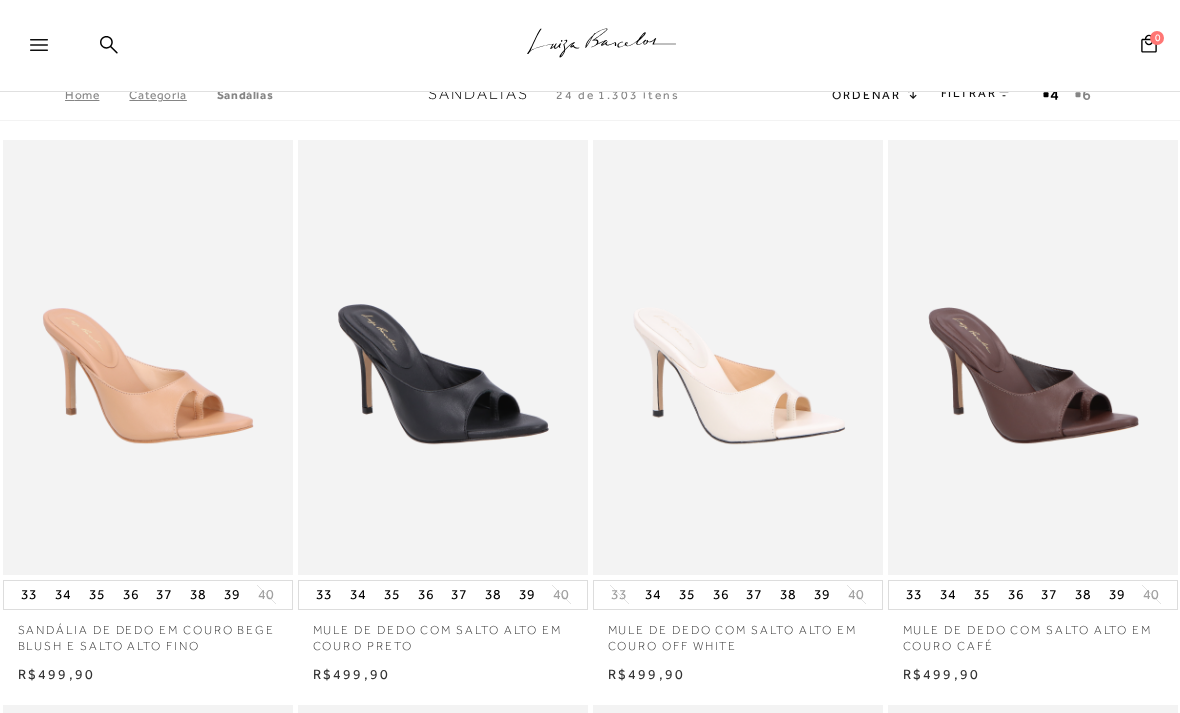 click on "FILTRAR" at bounding box center [976, 93] 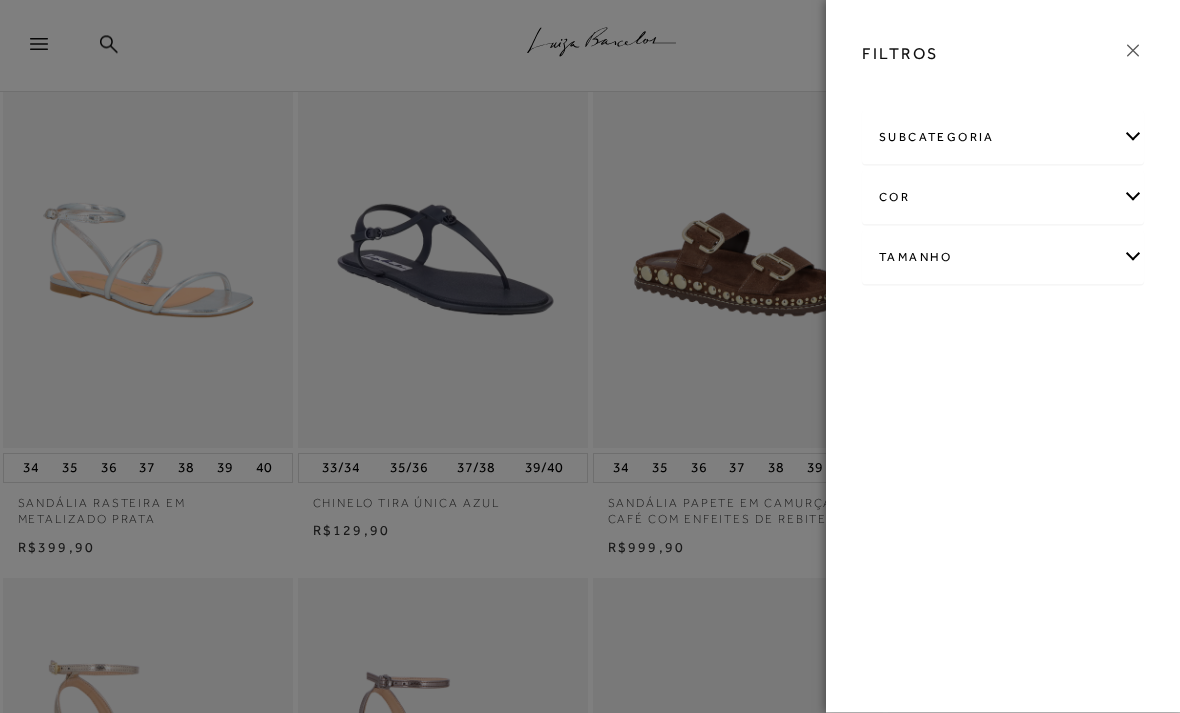 scroll, scrollTop: 955, scrollLeft: 0, axis: vertical 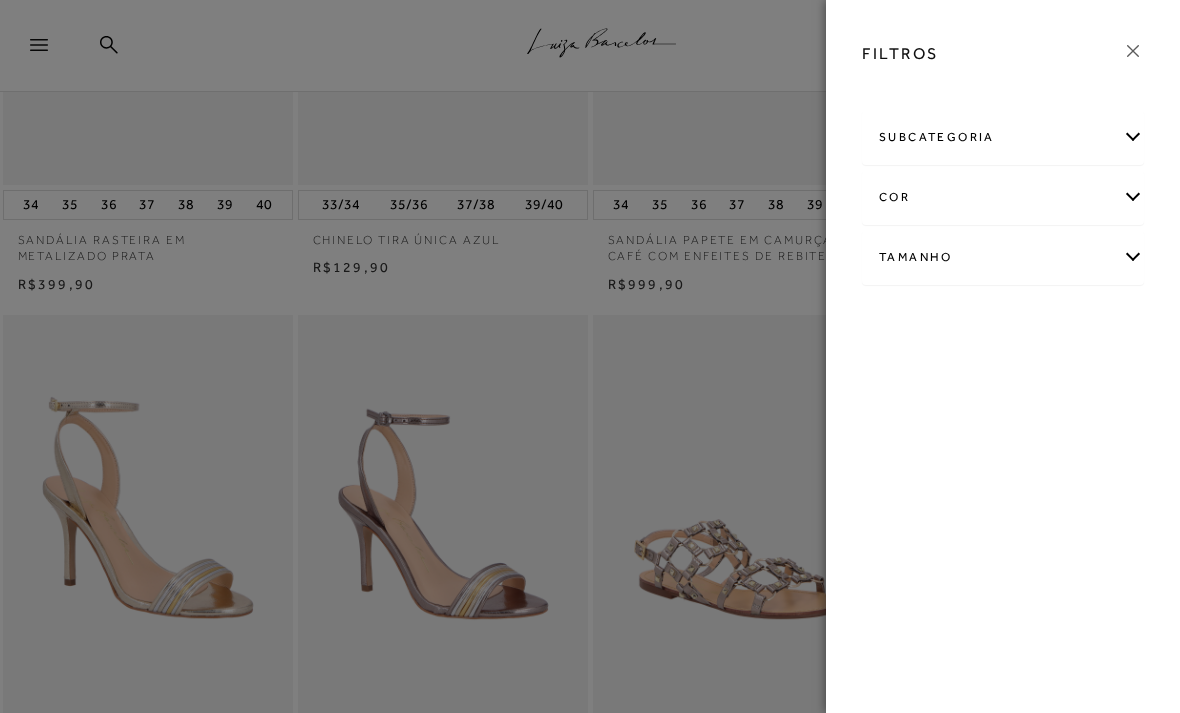 click on "Tamanho" at bounding box center (1003, 257) 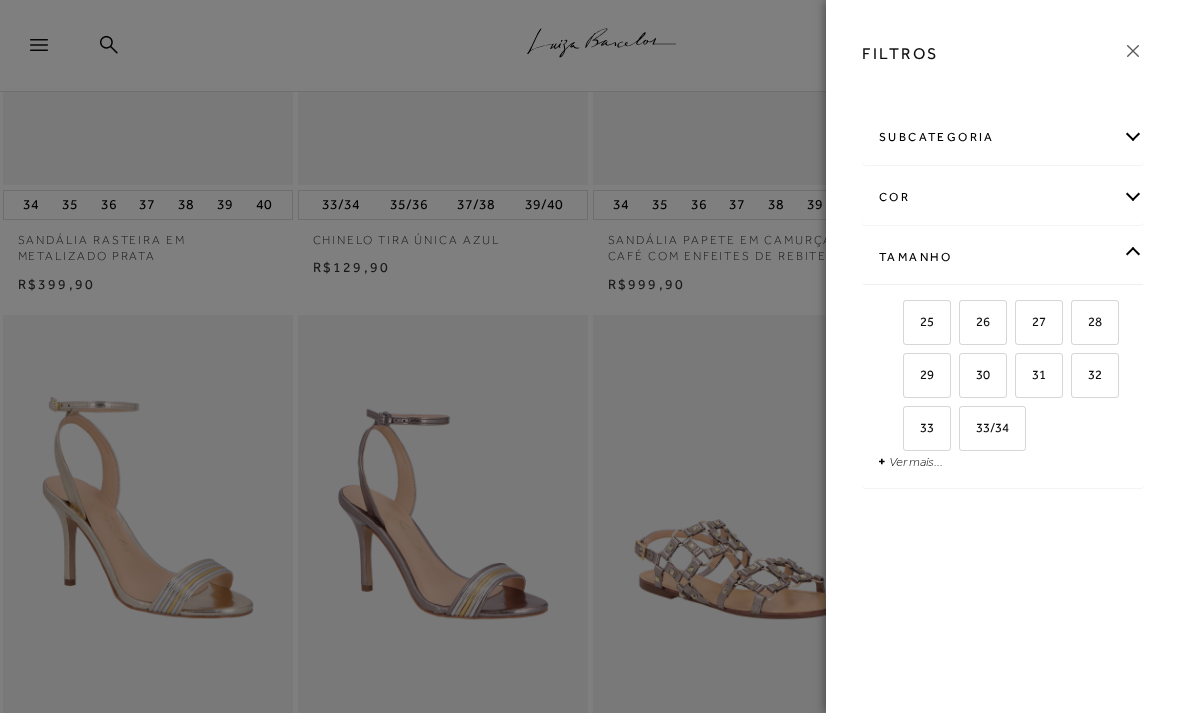 click on "Tamanho" at bounding box center [1003, 257] 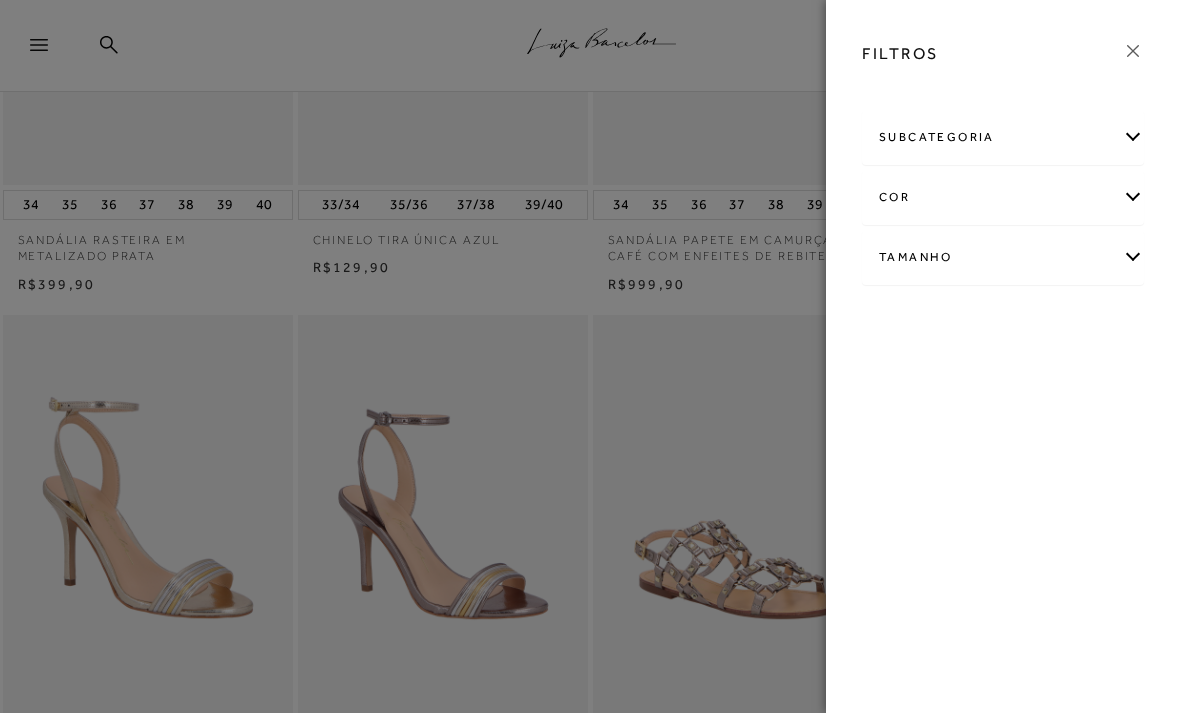 click on "subcategoria" at bounding box center [1003, 137] 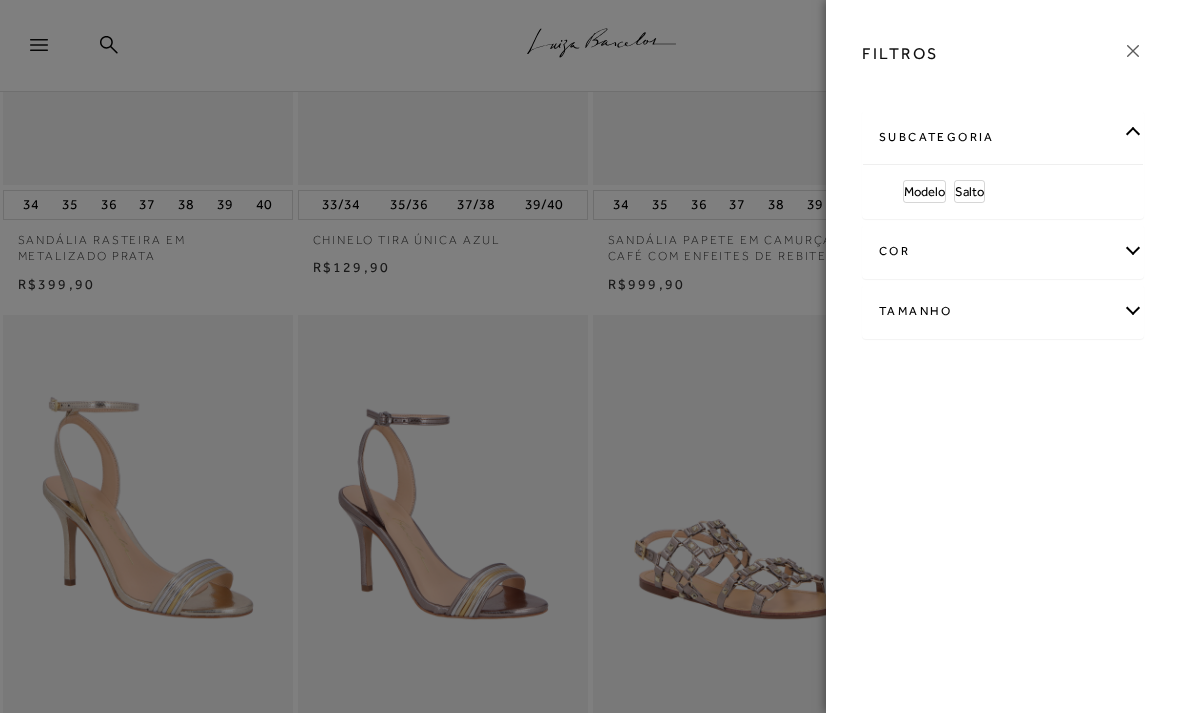 click on "subcategoria" at bounding box center [1003, 137] 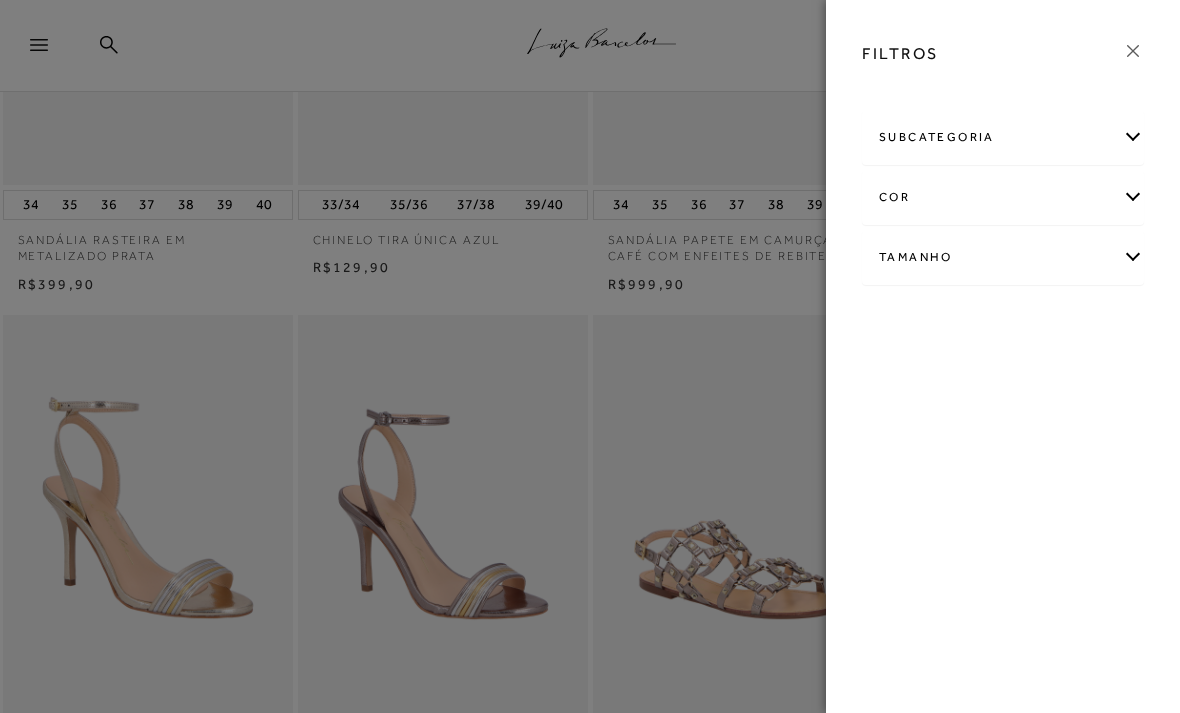 click on "cor" at bounding box center (1003, 197) 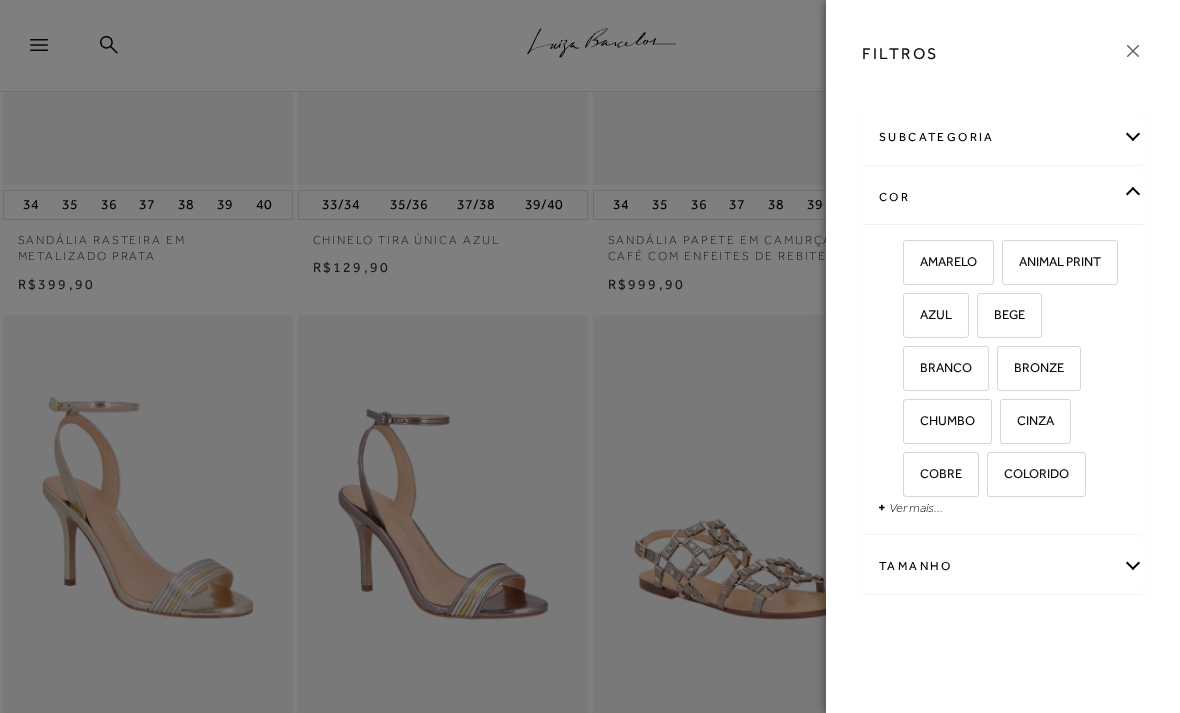 click on "cor" at bounding box center [1003, 197] 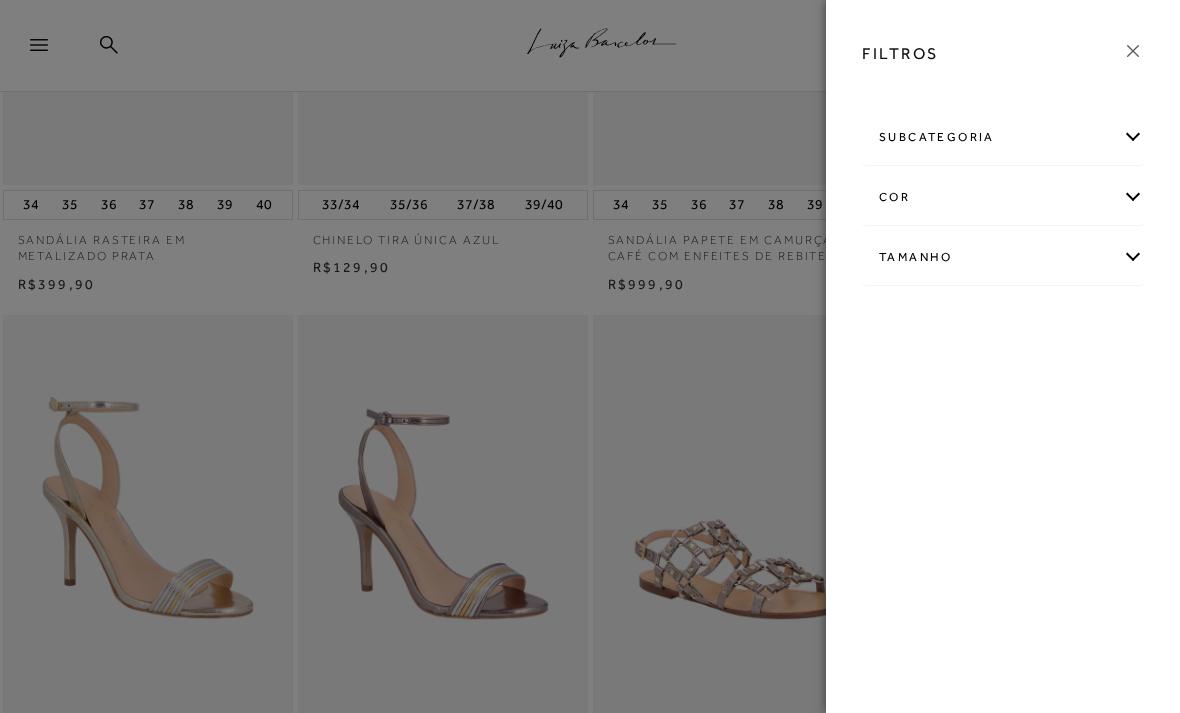 click on "cor" at bounding box center (1003, 197) 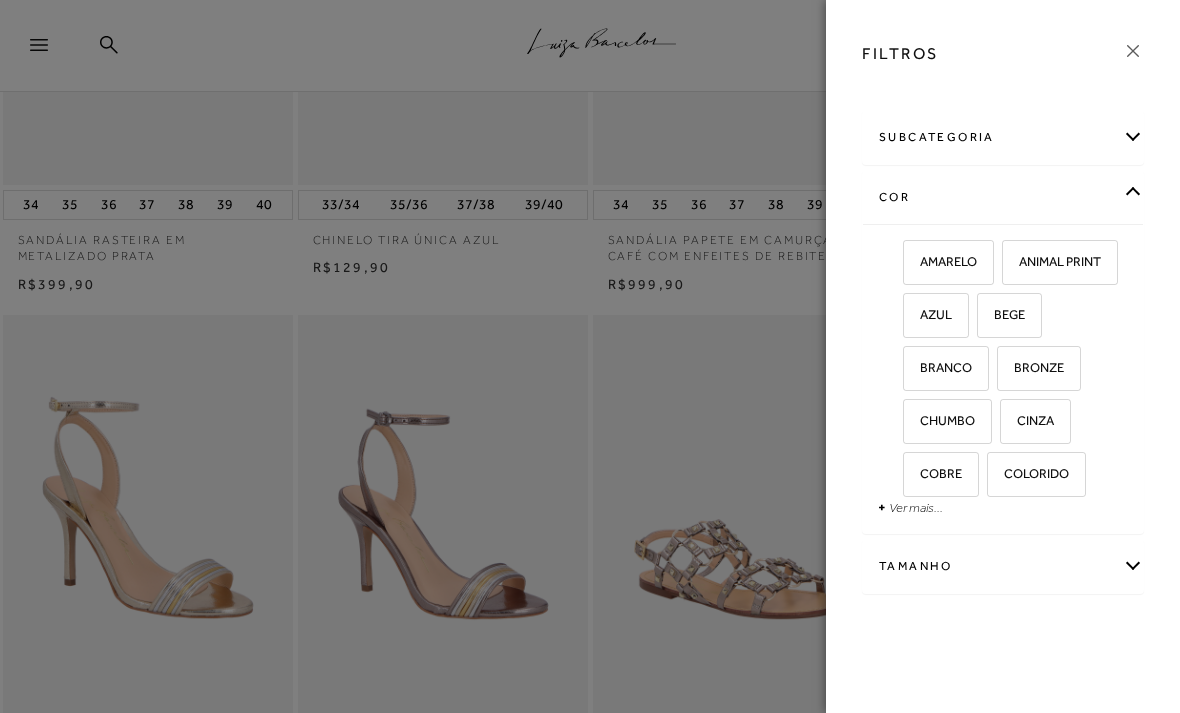 click on "cor" at bounding box center [1003, 197] 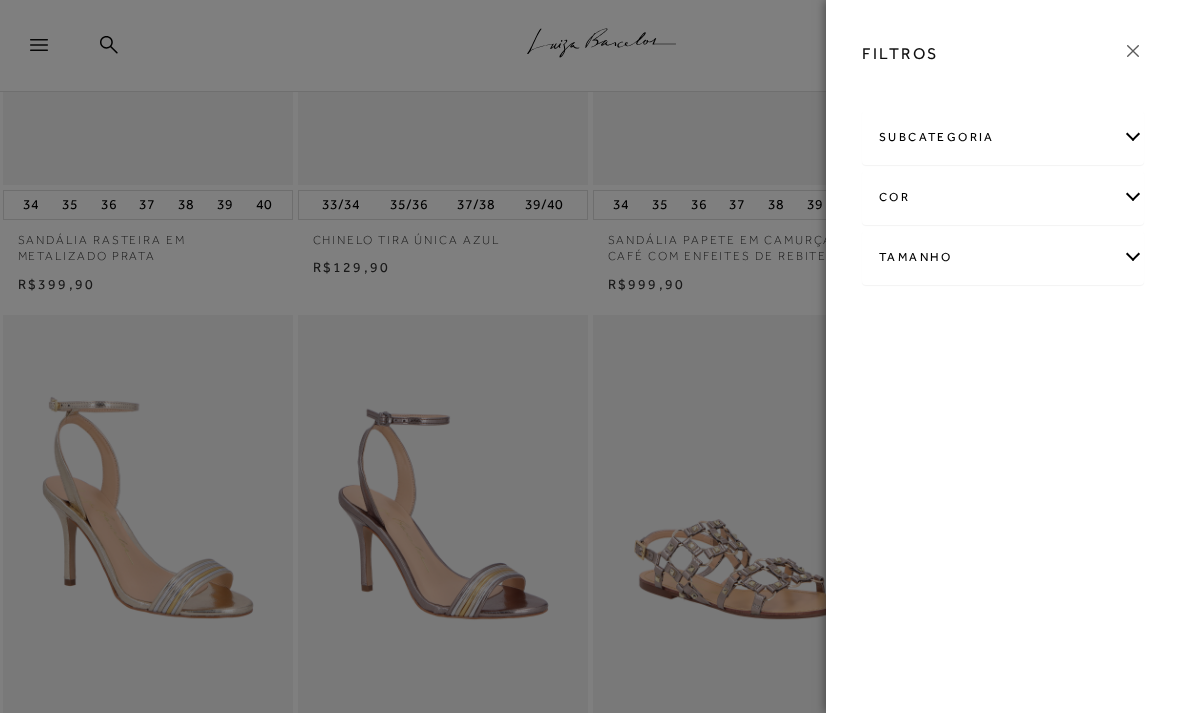 click on "Tamanho" at bounding box center [1003, 257] 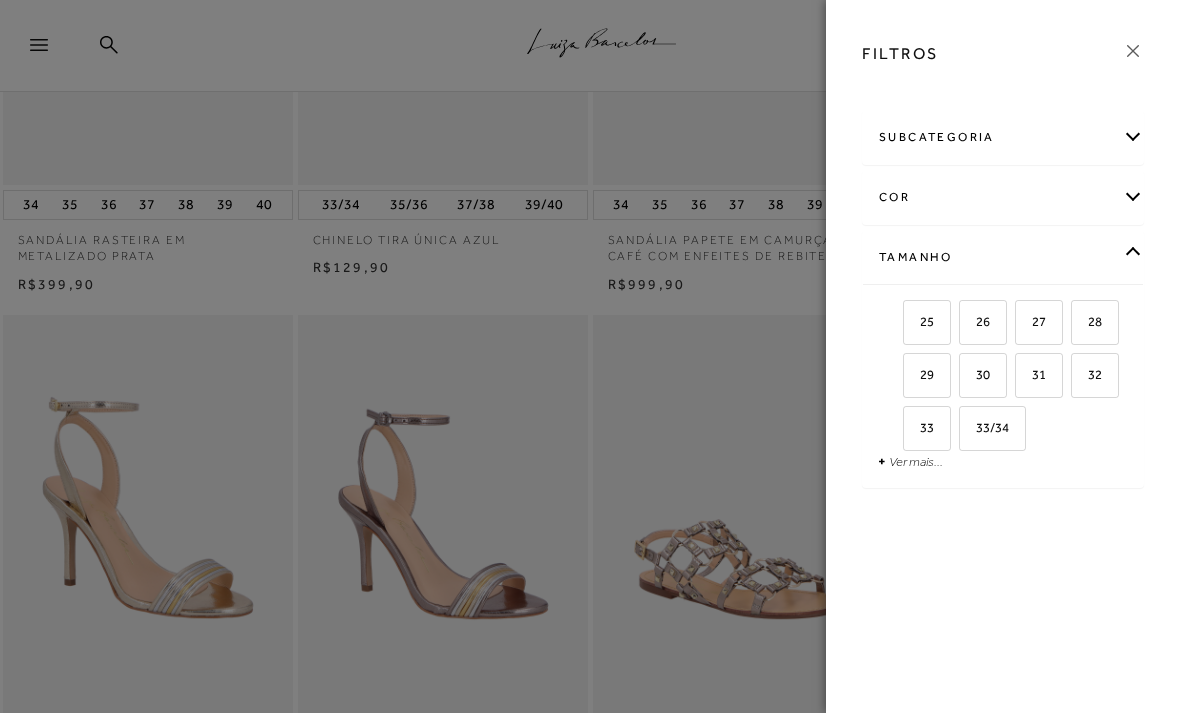 click on "+" at bounding box center (882, 461) 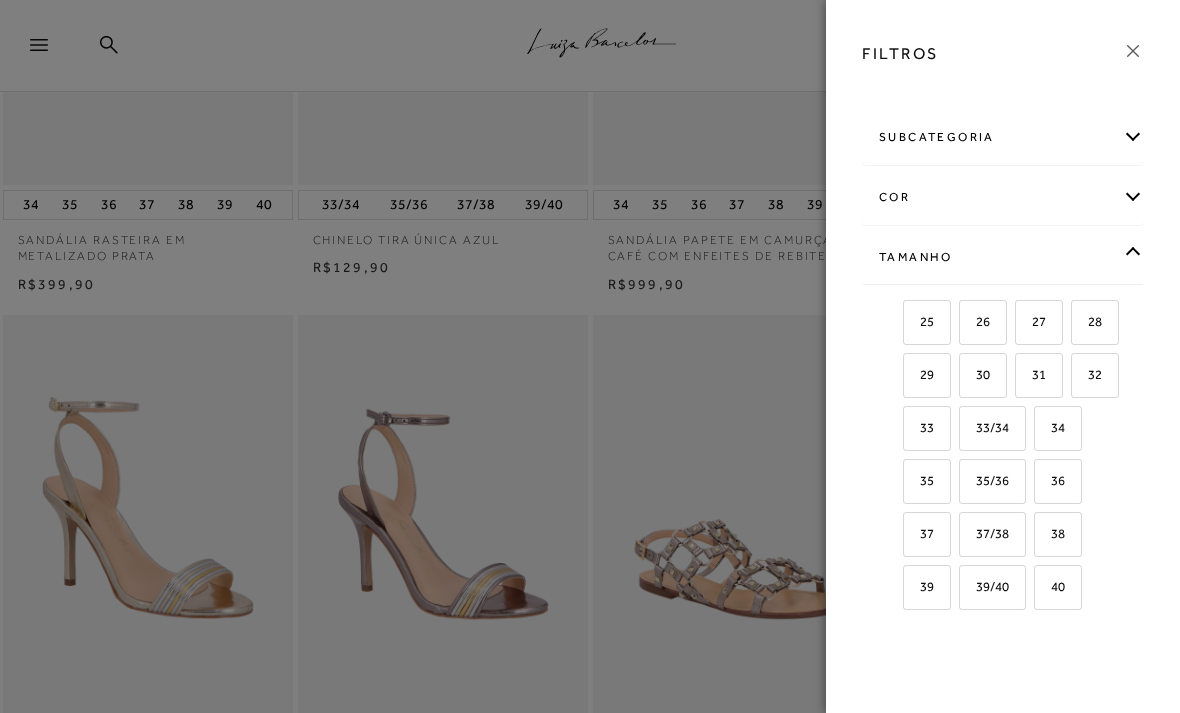 click on "37" at bounding box center (927, 534) 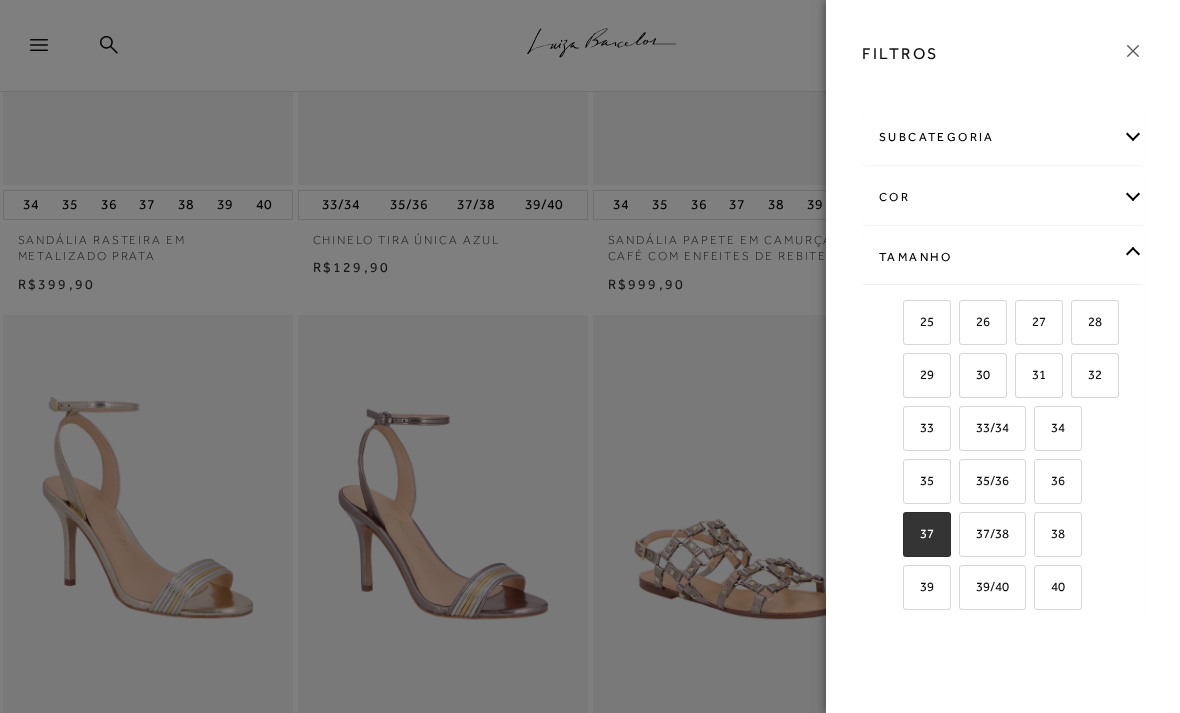 checkbox on "true" 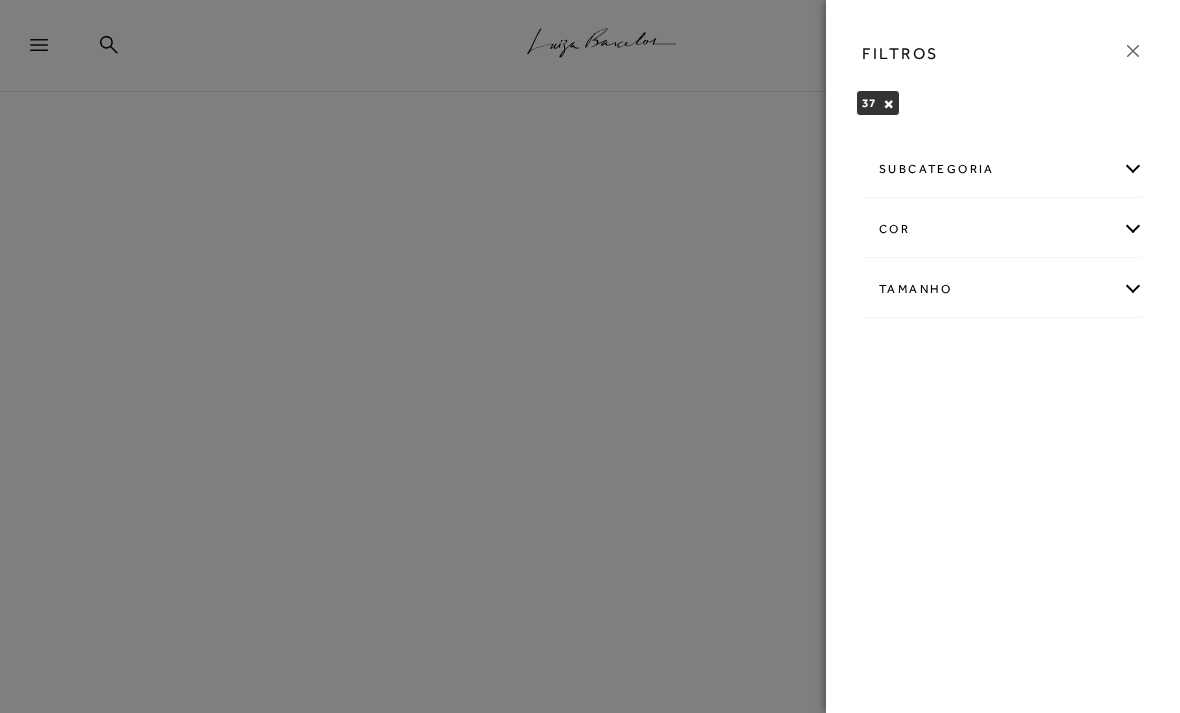 scroll, scrollTop: 0, scrollLeft: 0, axis: both 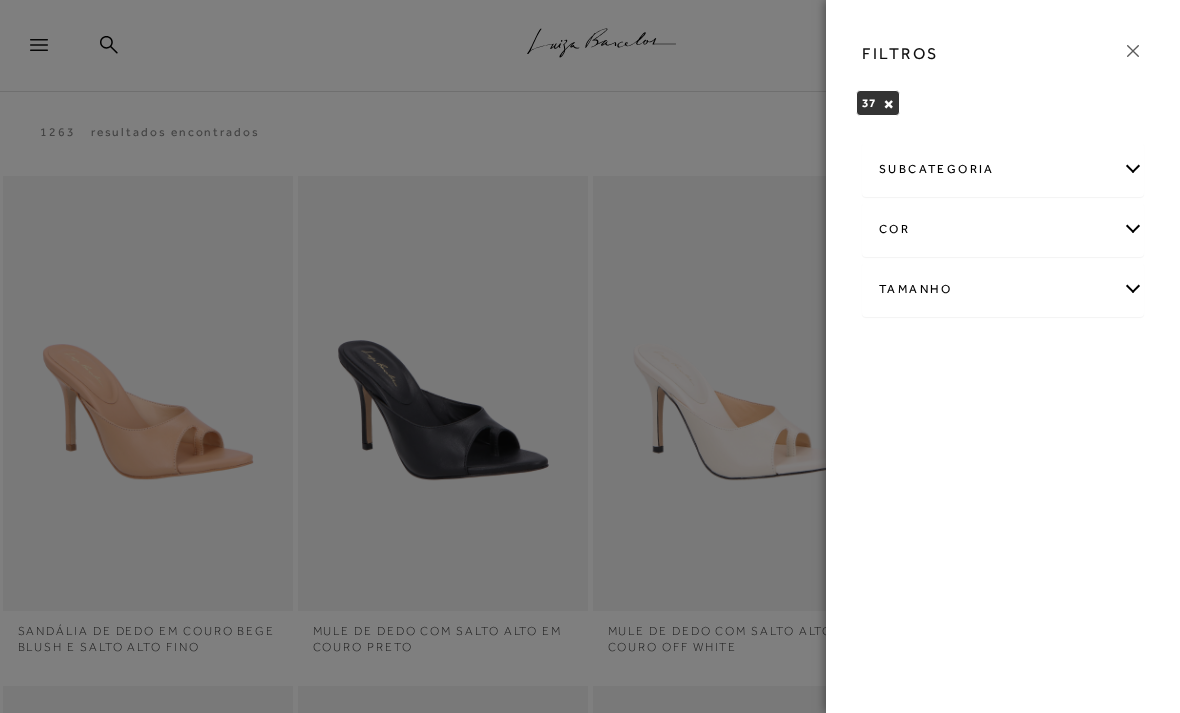 click at bounding box center [1133, 51] 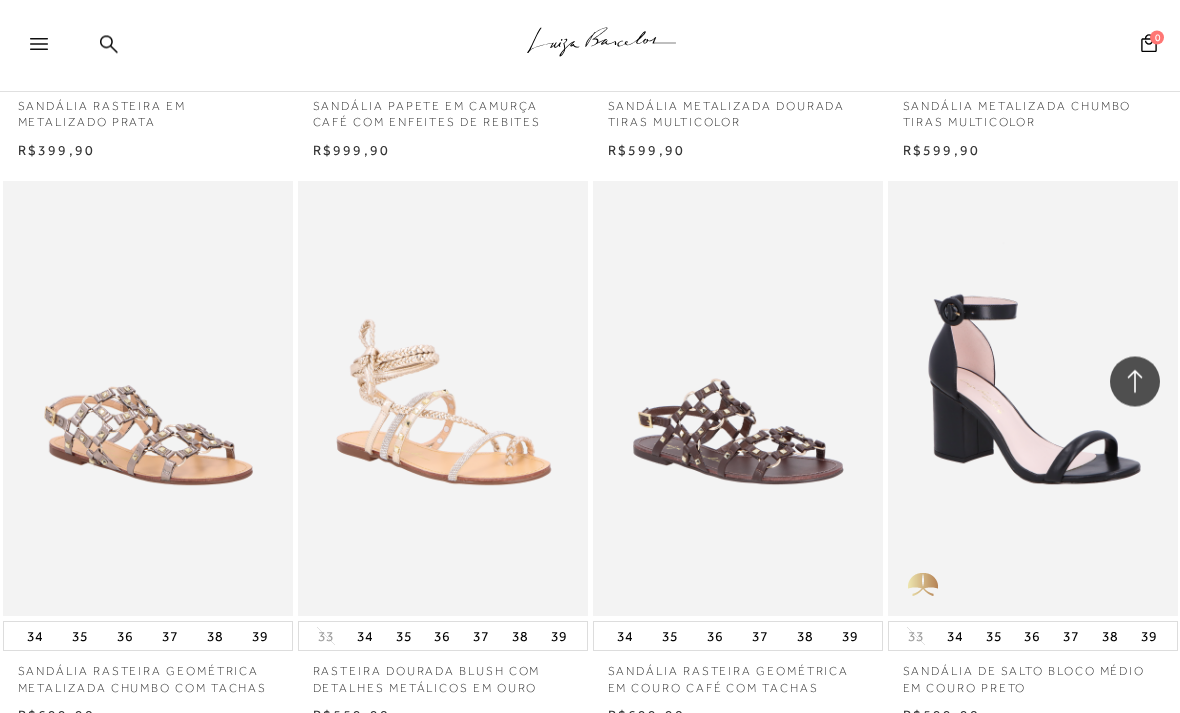 scroll, scrollTop: 1267, scrollLeft: 0, axis: vertical 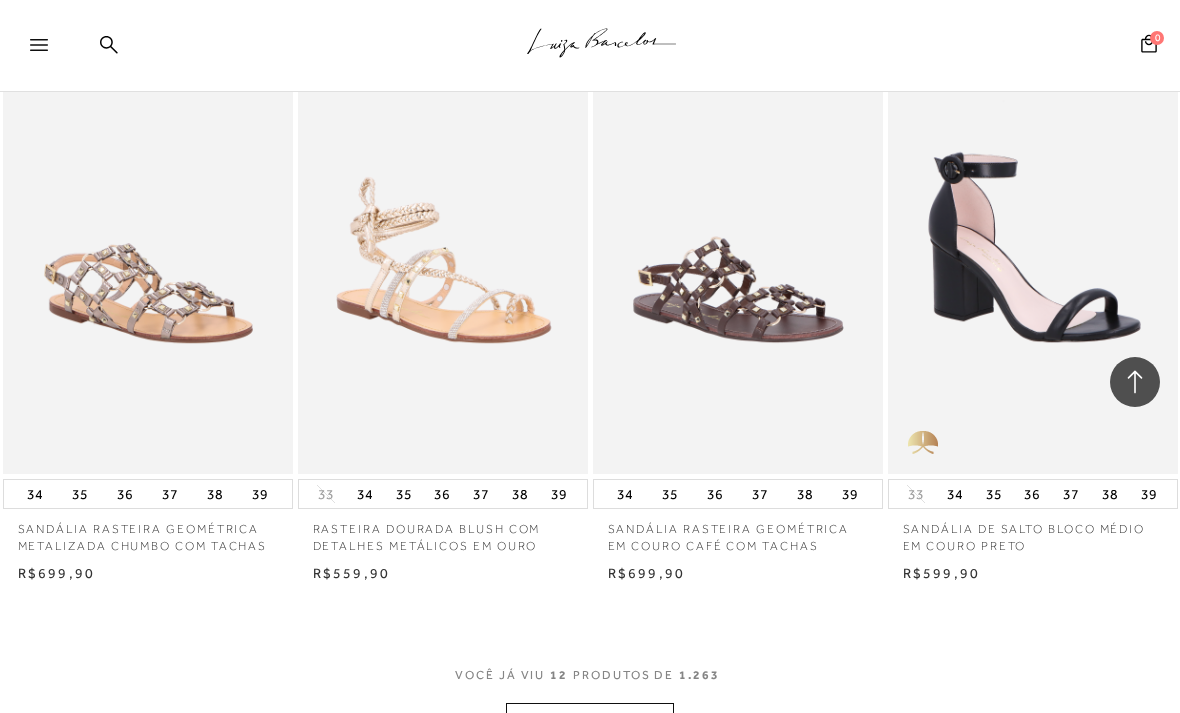 click on "MOSTRAR MAIS" at bounding box center [590, 722] 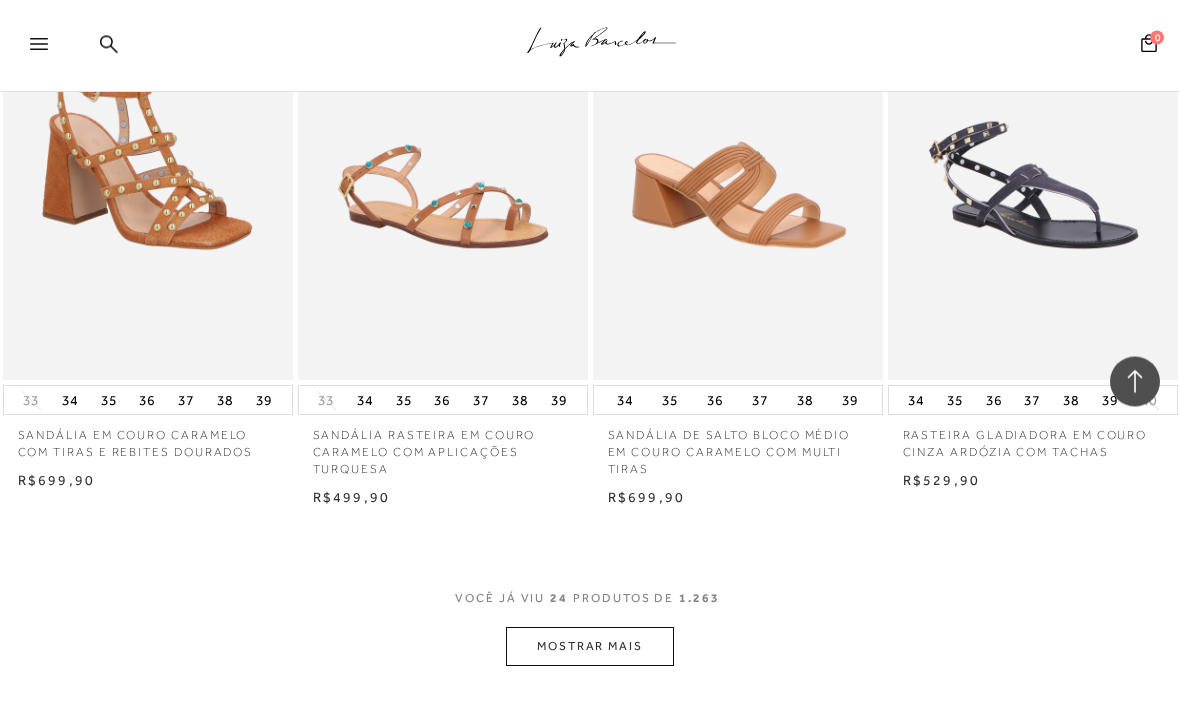 scroll, scrollTop: 3056, scrollLeft: 0, axis: vertical 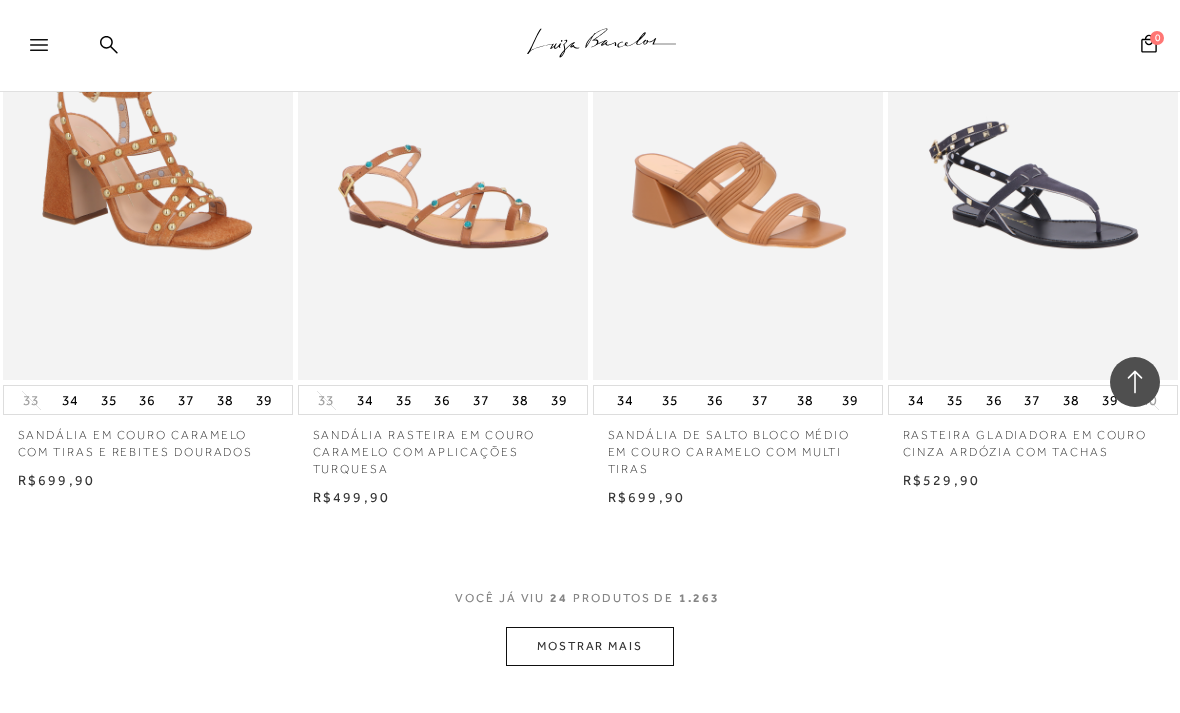 click on "MOSTRAR MAIS" at bounding box center [590, 646] 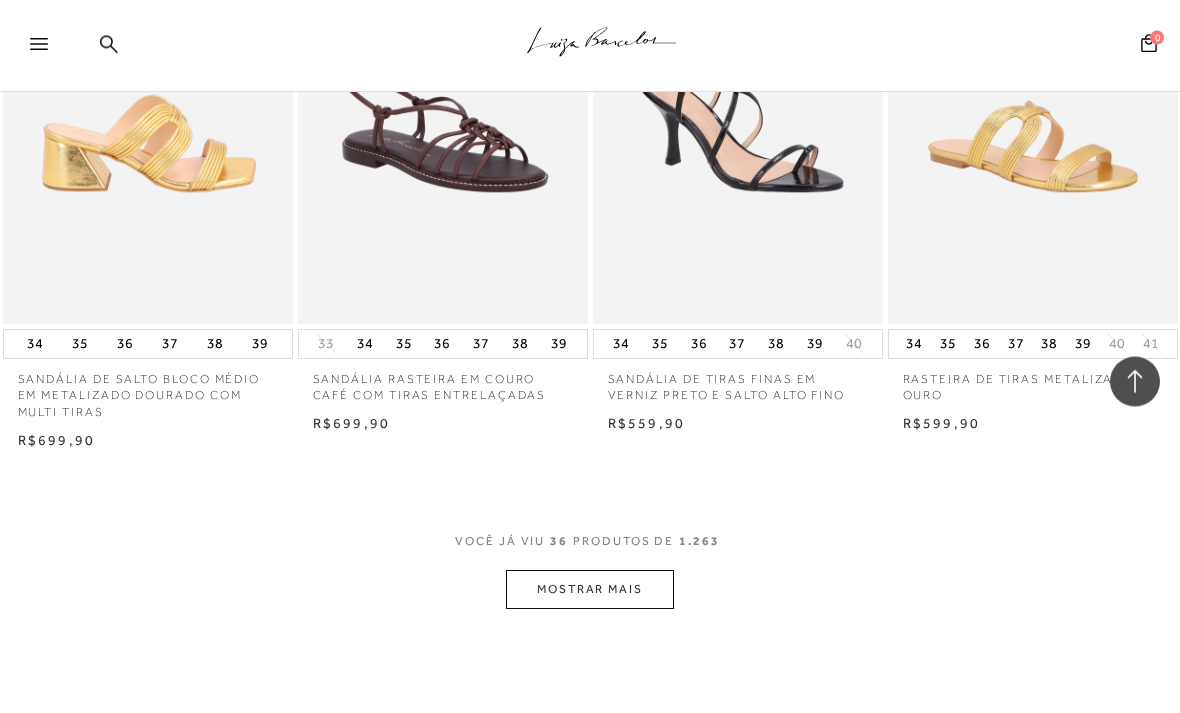 click on "MOSTRAR MAIS" at bounding box center [590, 590] 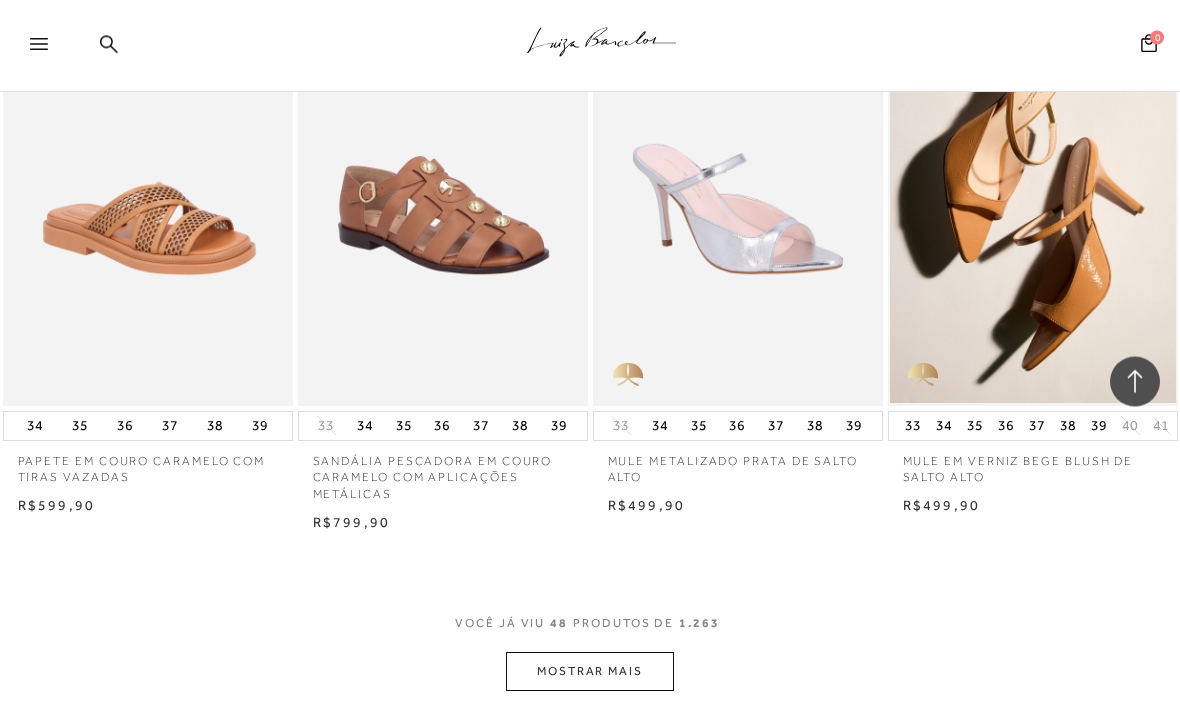 scroll, scrollTop: 6548, scrollLeft: 0, axis: vertical 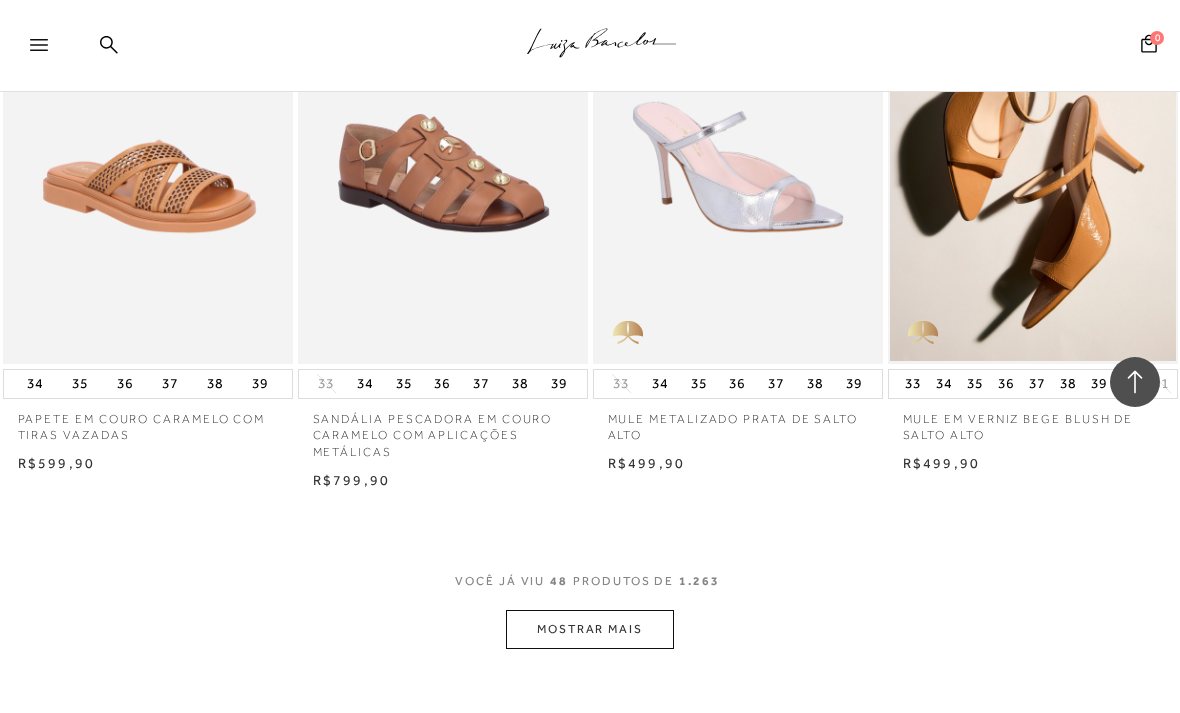 click on "MOSTRAR MAIS" at bounding box center (590, 629) 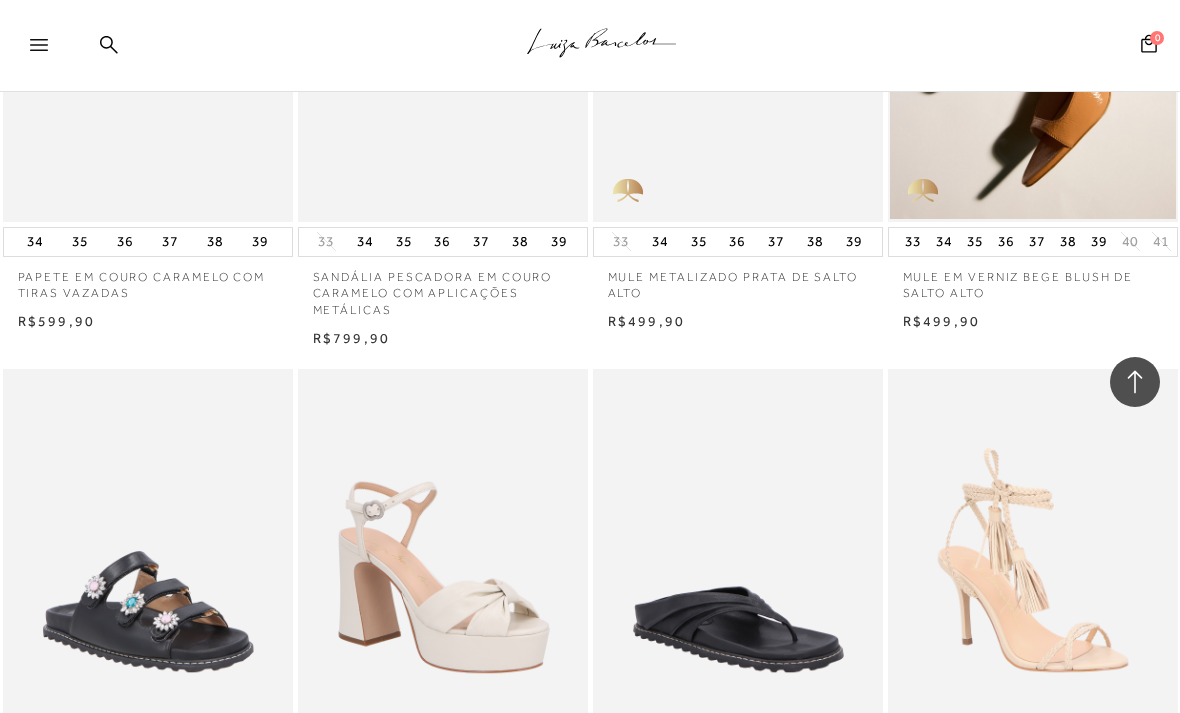 scroll, scrollTop: 7123, scrollLeft: 0, axis: vertical 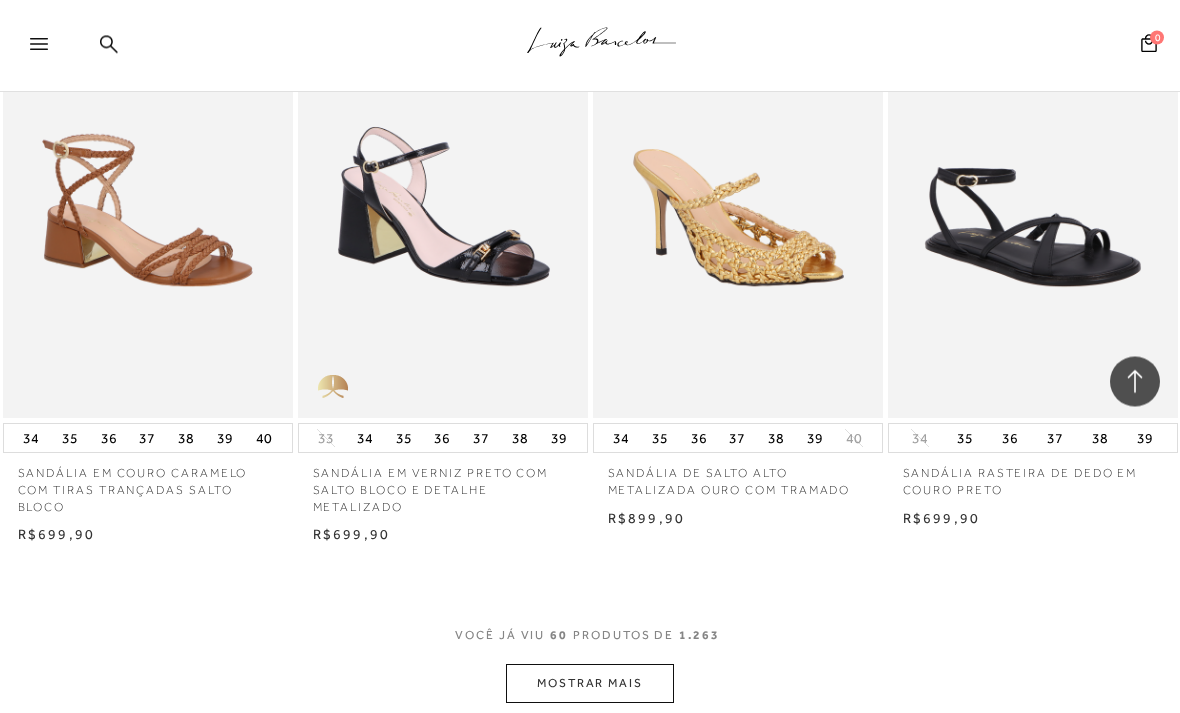 click on "MOSTRAR MAIS" at bounding box center (590, 684) 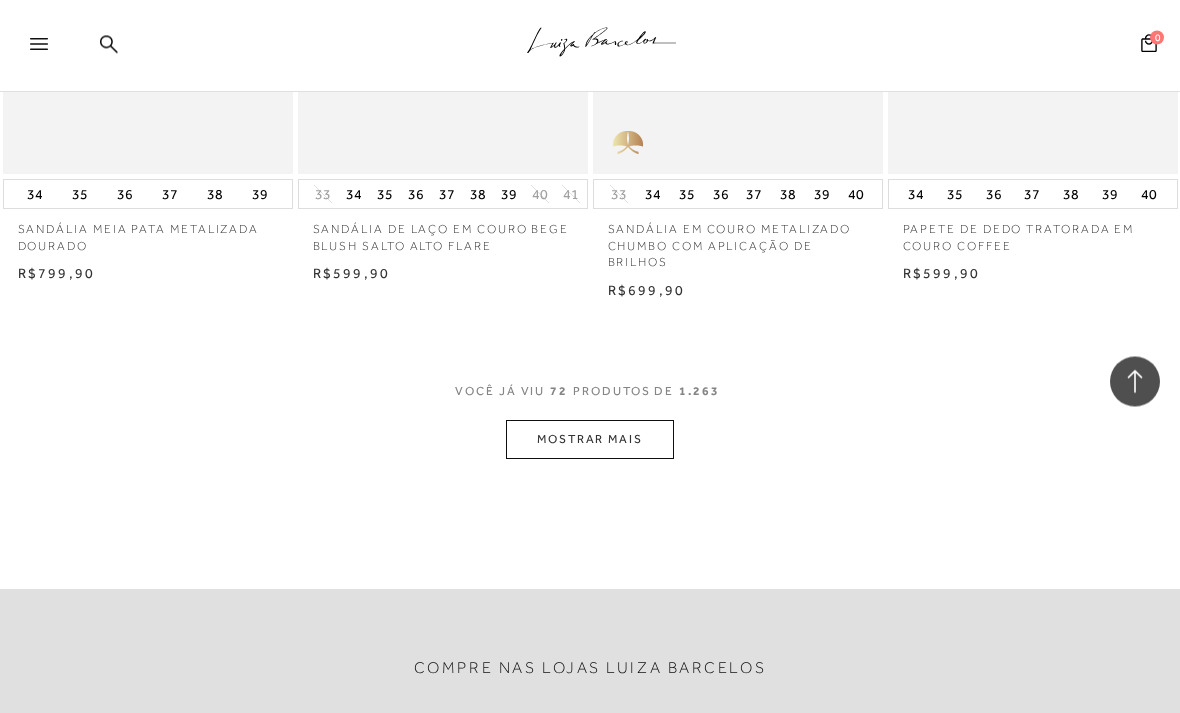 scroll, scrollTop: 10297, scrollLeft: 0, axis: vertical 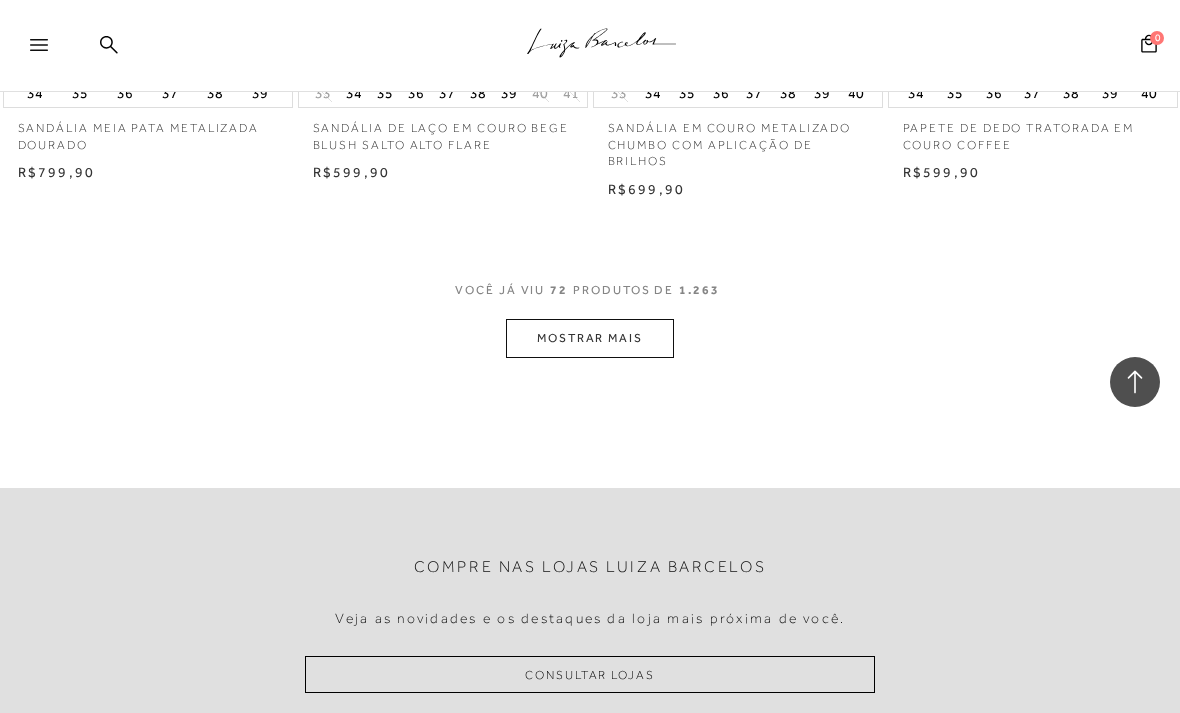 click on "MOSTRAR MAIS" at bounding box center (590, 338) 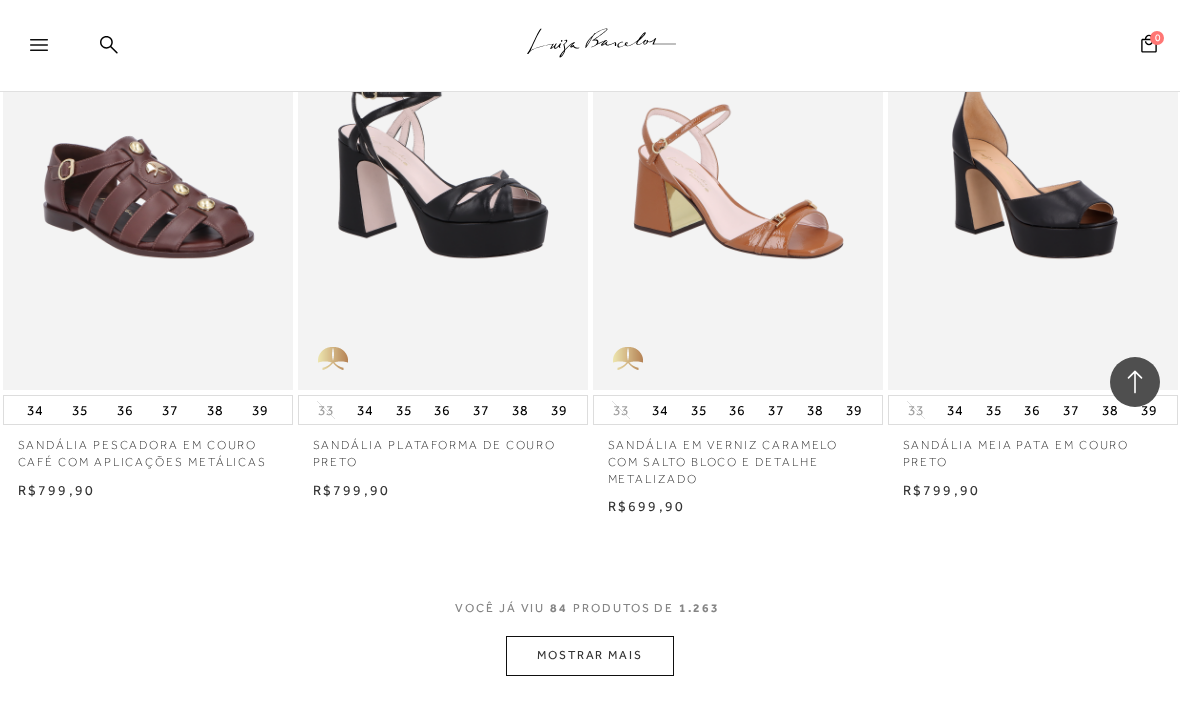 scroll, scrollTop: 11804, scrollLeft: 0, axis: vertical 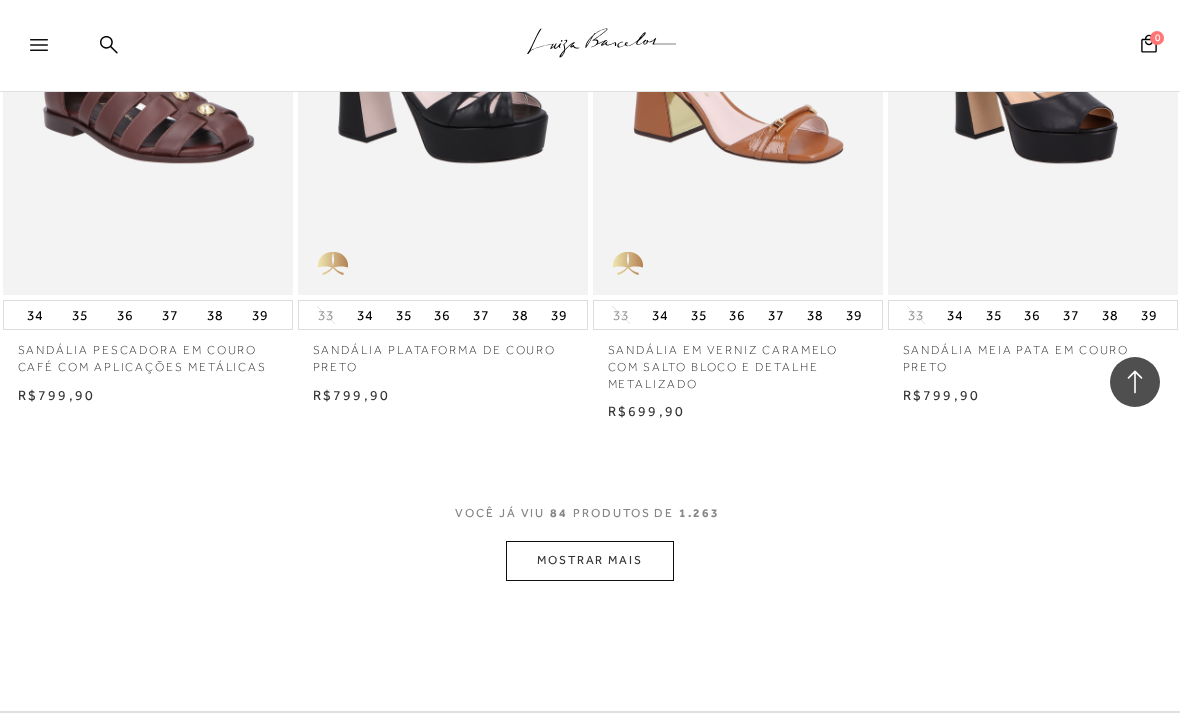 click on "MOSTRAR MAIS" at bounding box center [590, 560] 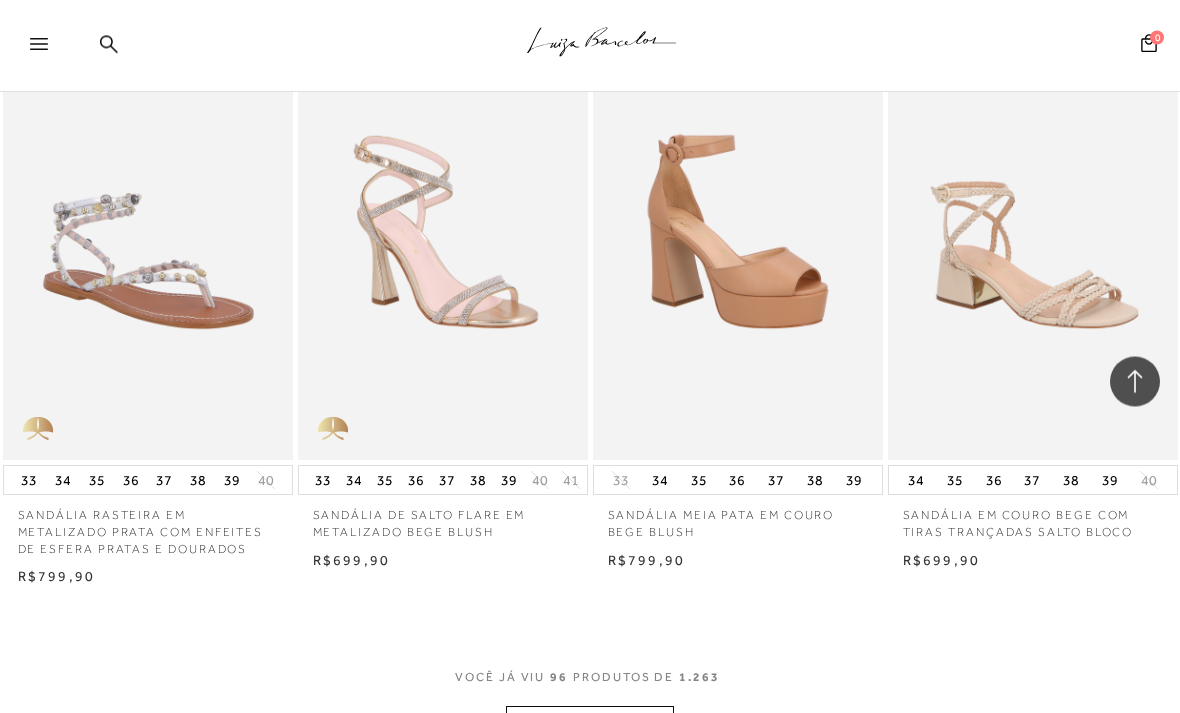 scroll, scrollTop: 13417, scrollLeft: 0, axis: vertical 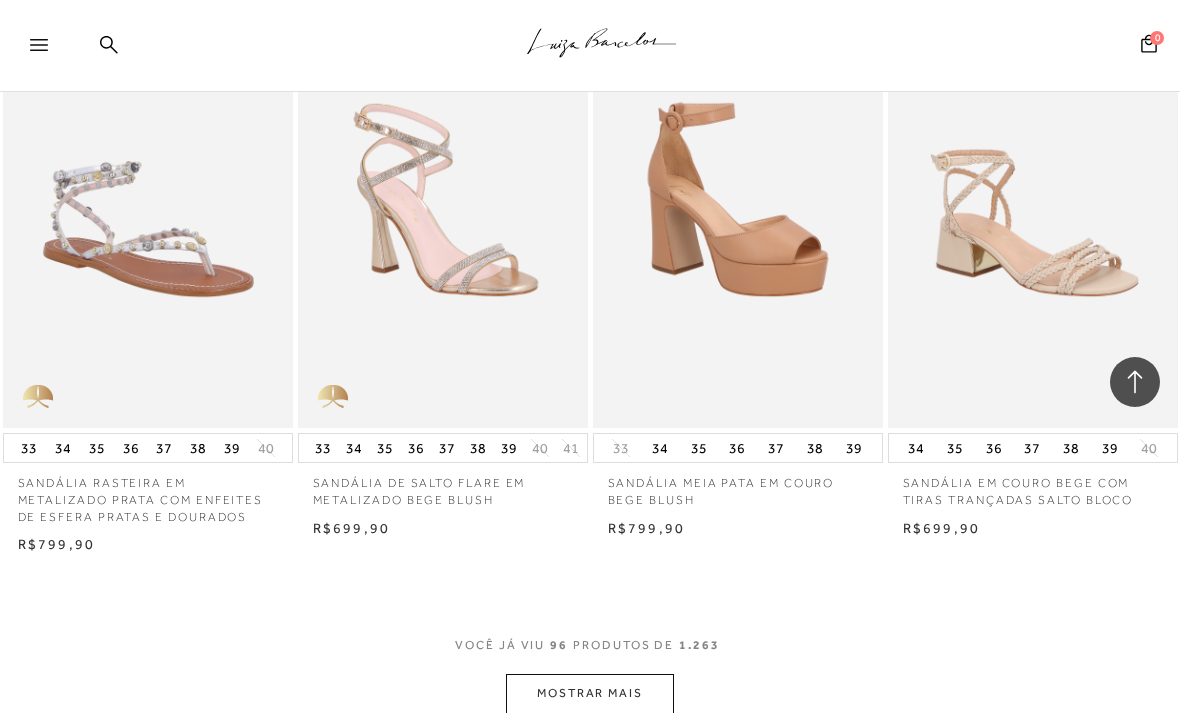 click on "MOSTRAR MAIS" at bounding box center [590, 693] 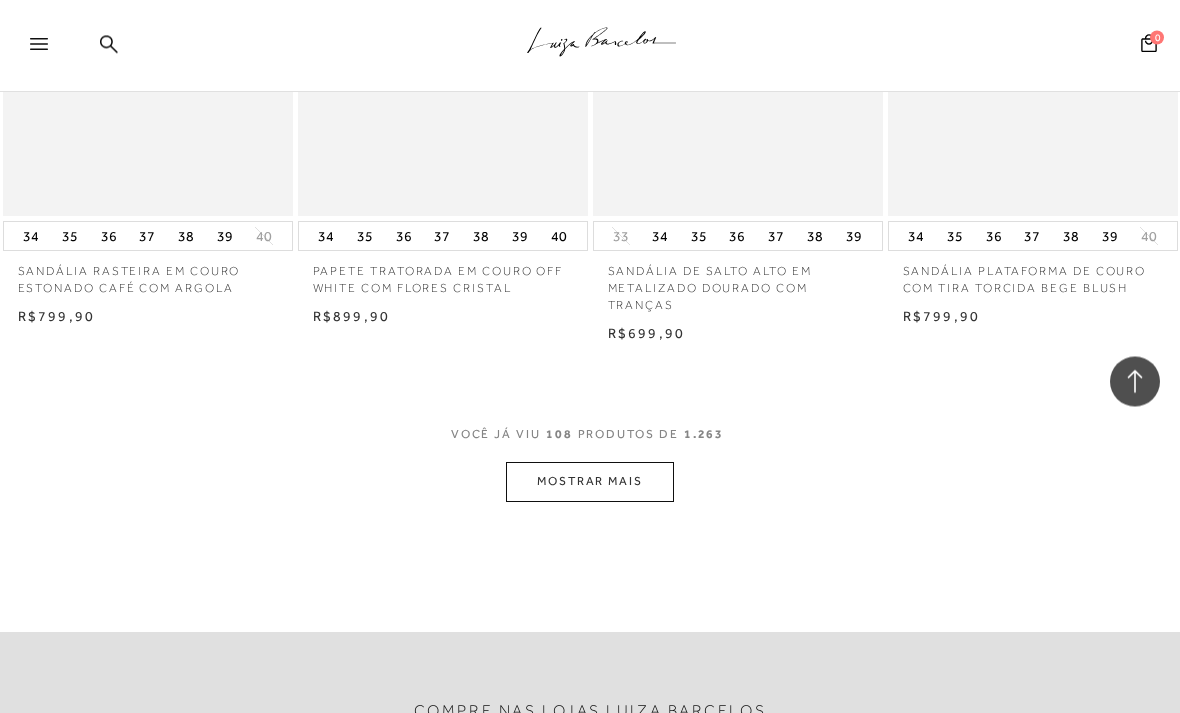 scroll, scrollTop: 15358, scrollLeft: 0, axis: vertical 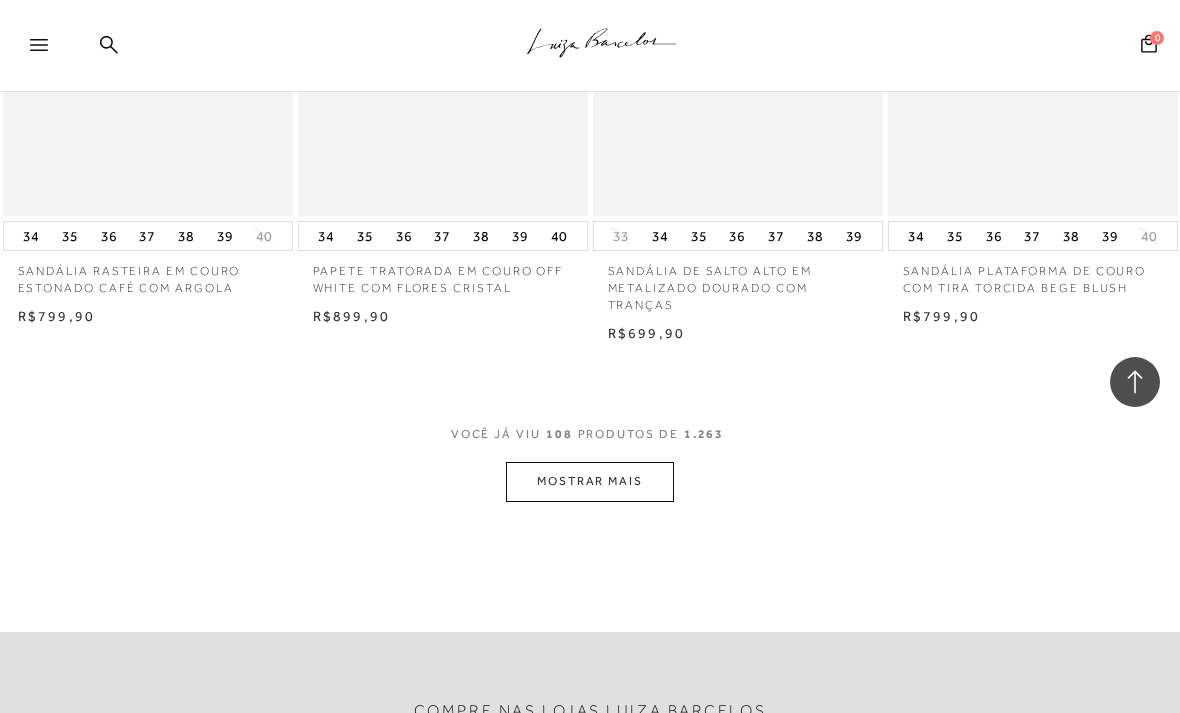 click on "MOSTRAR MAIS" at bounding box center (590, 481) 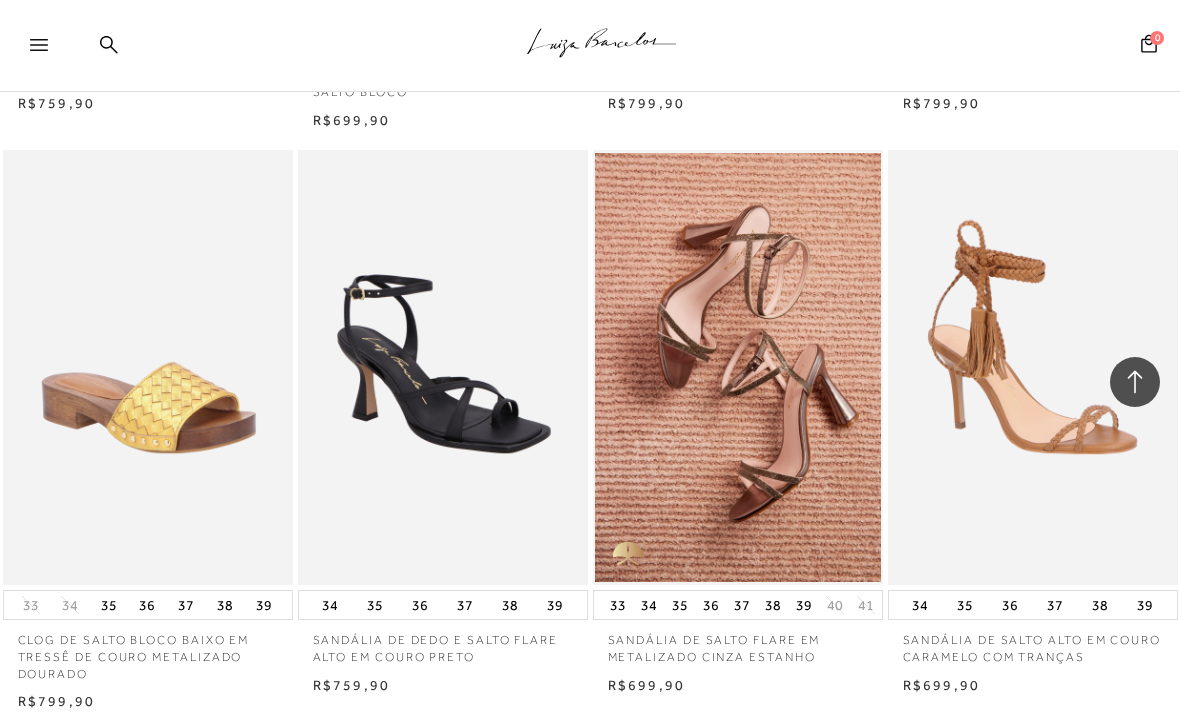 scroll, scrollTop: 16152, scrollLeft: 0, axis: vertical 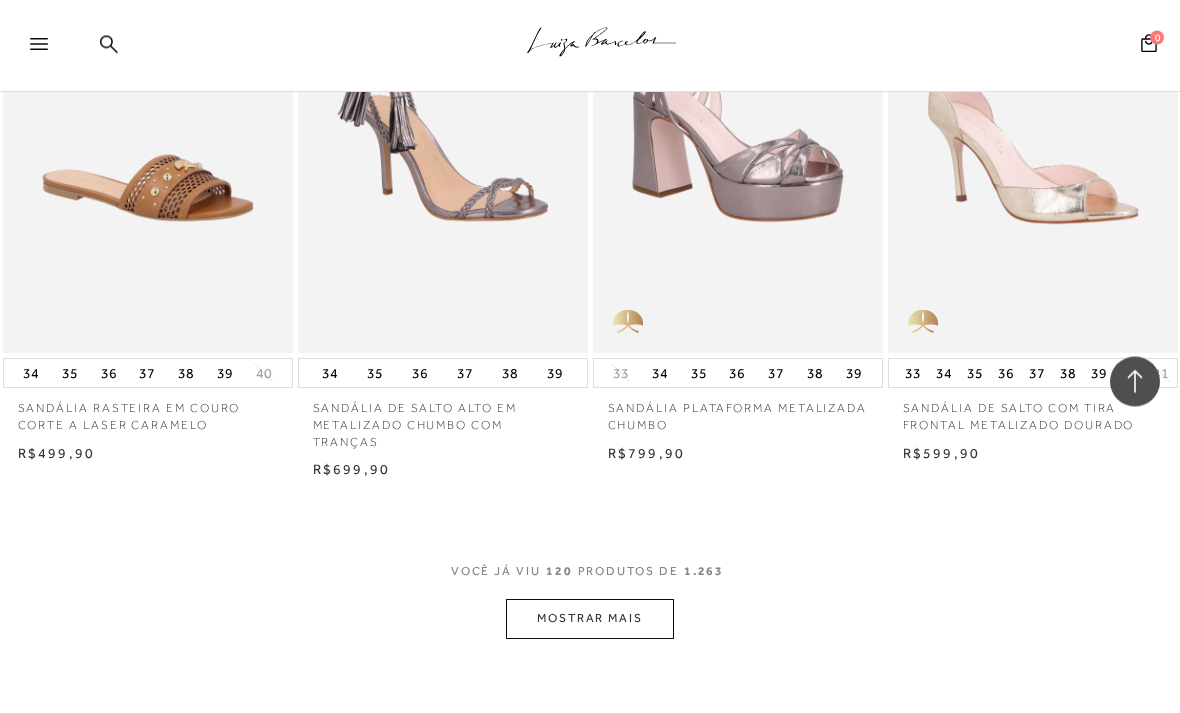 click on "MOSTRAR MAIS" at bounding box center [590, 619] 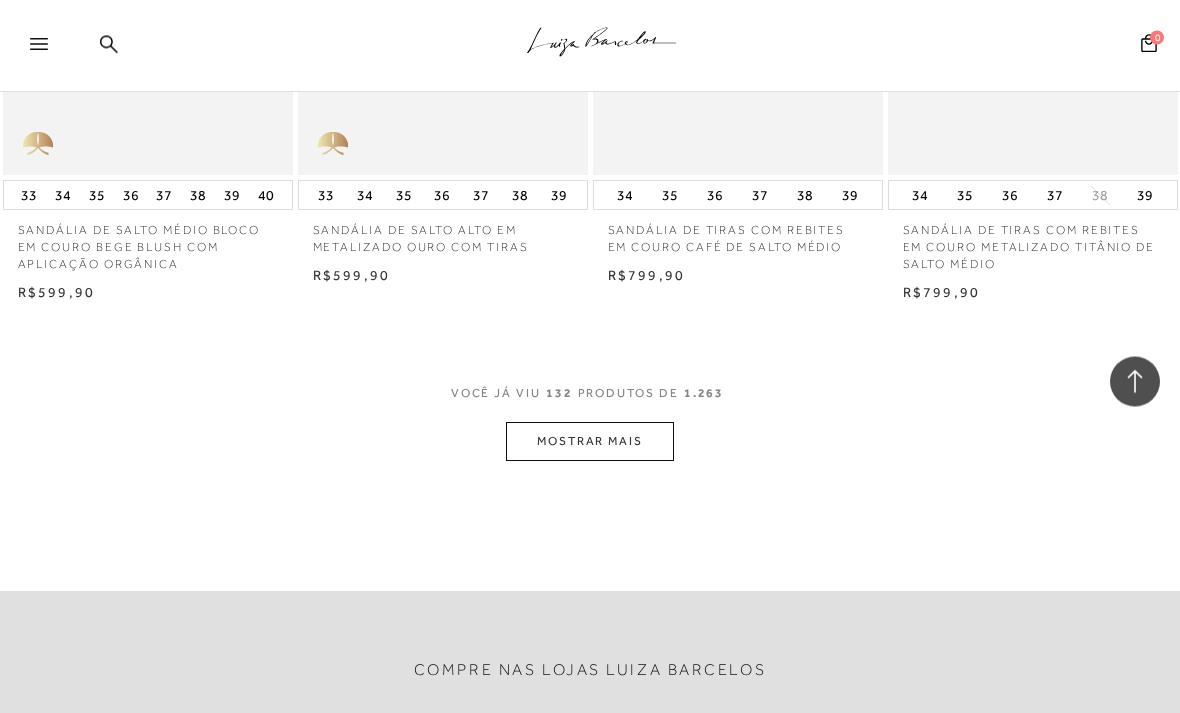 click on "MOSTRAR MAIS" at bounding box center (590, 442) 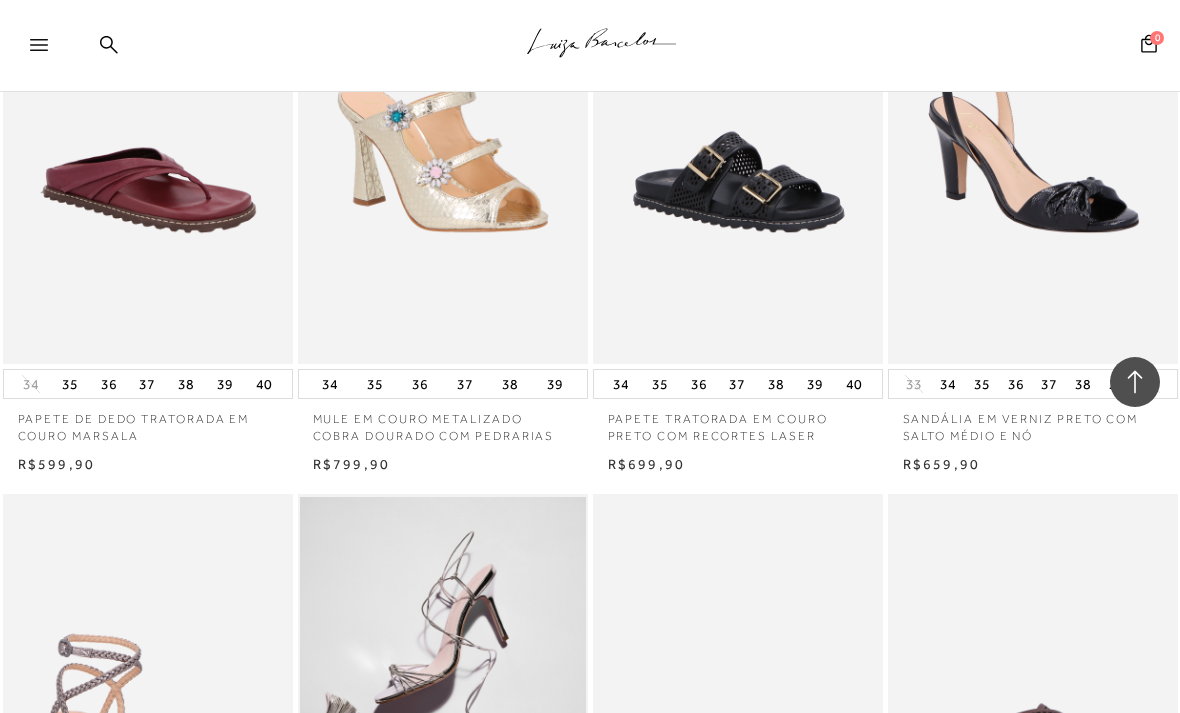 scroll, scrollTop: 17537, scrollLeft: 0, axis: vertical 